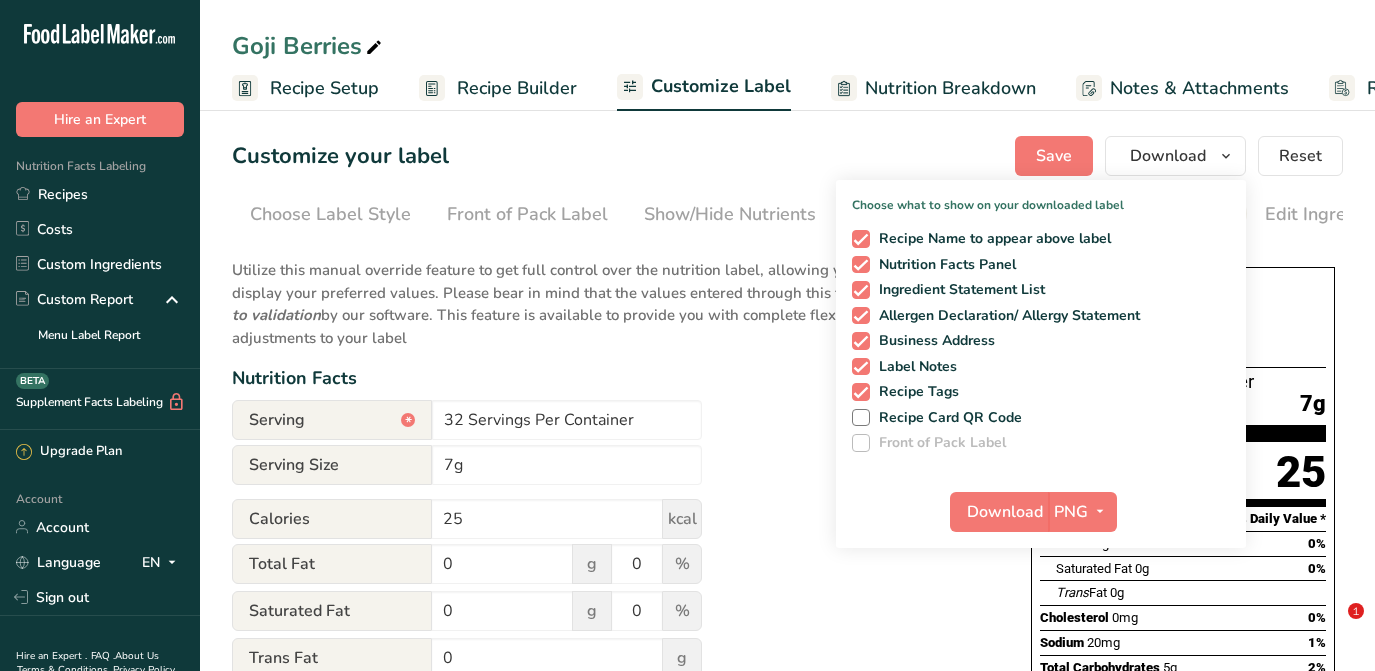 scroll, scrollTop: 0, scrollLeft: 0, axis: both 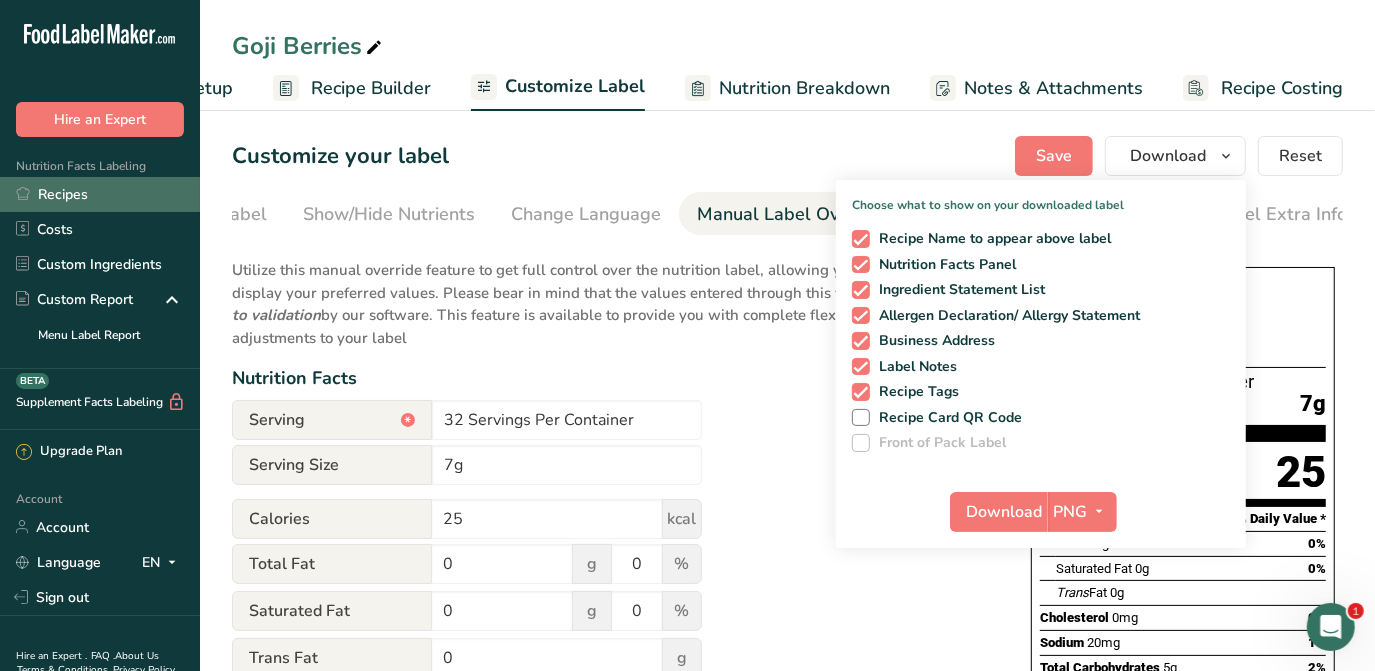 click on "Recipes" at bounding box center [100, 194] 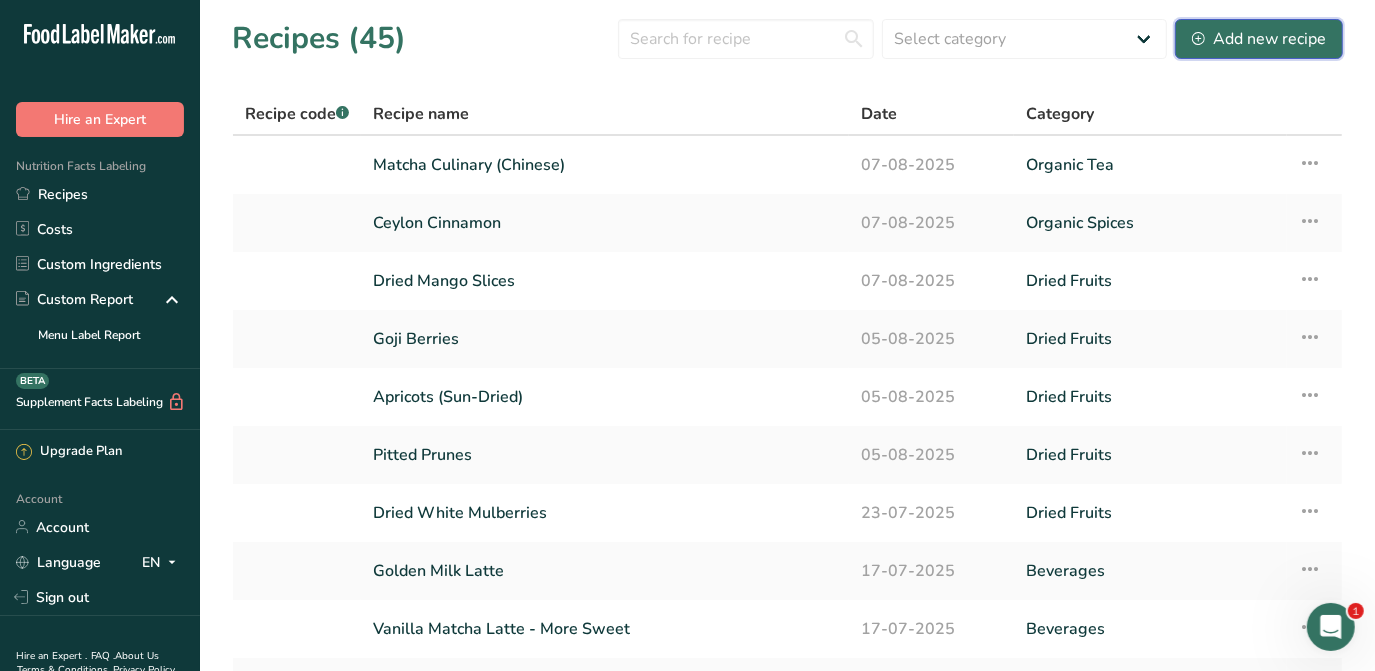 click on "Add new recipe" at bounding box center [1259, 39] 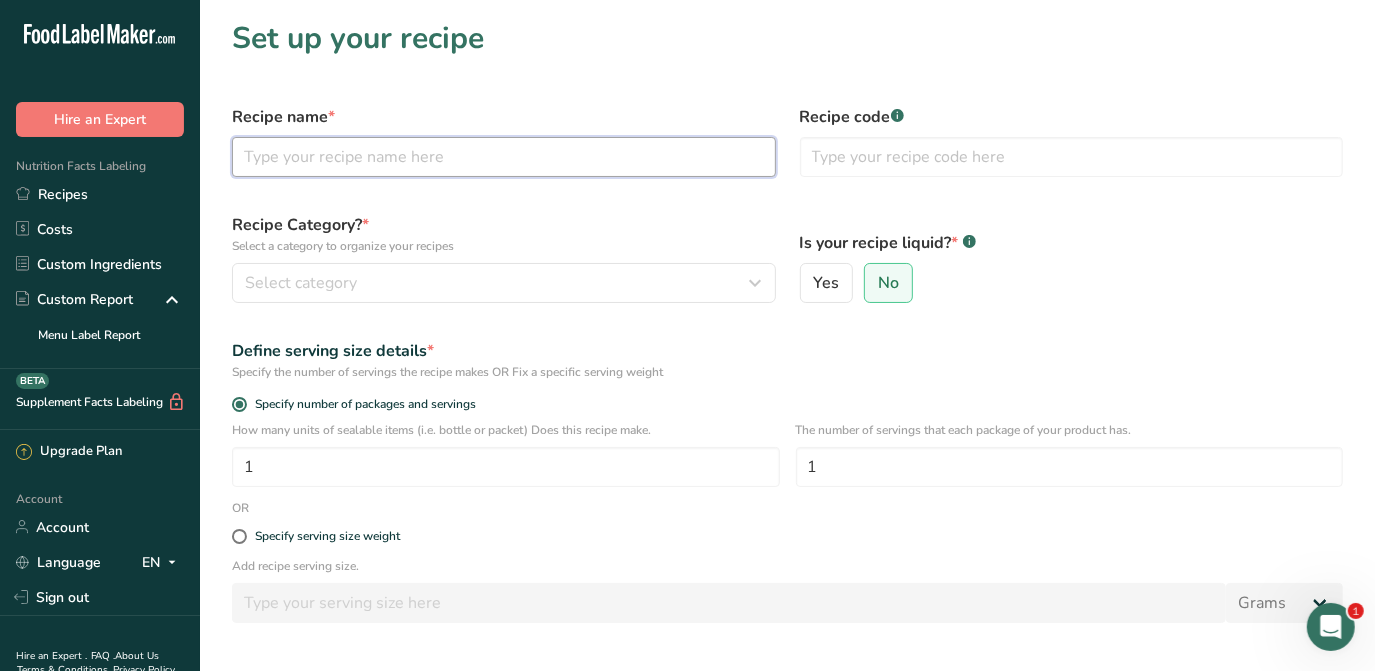 click at bounding box center (504, 157) 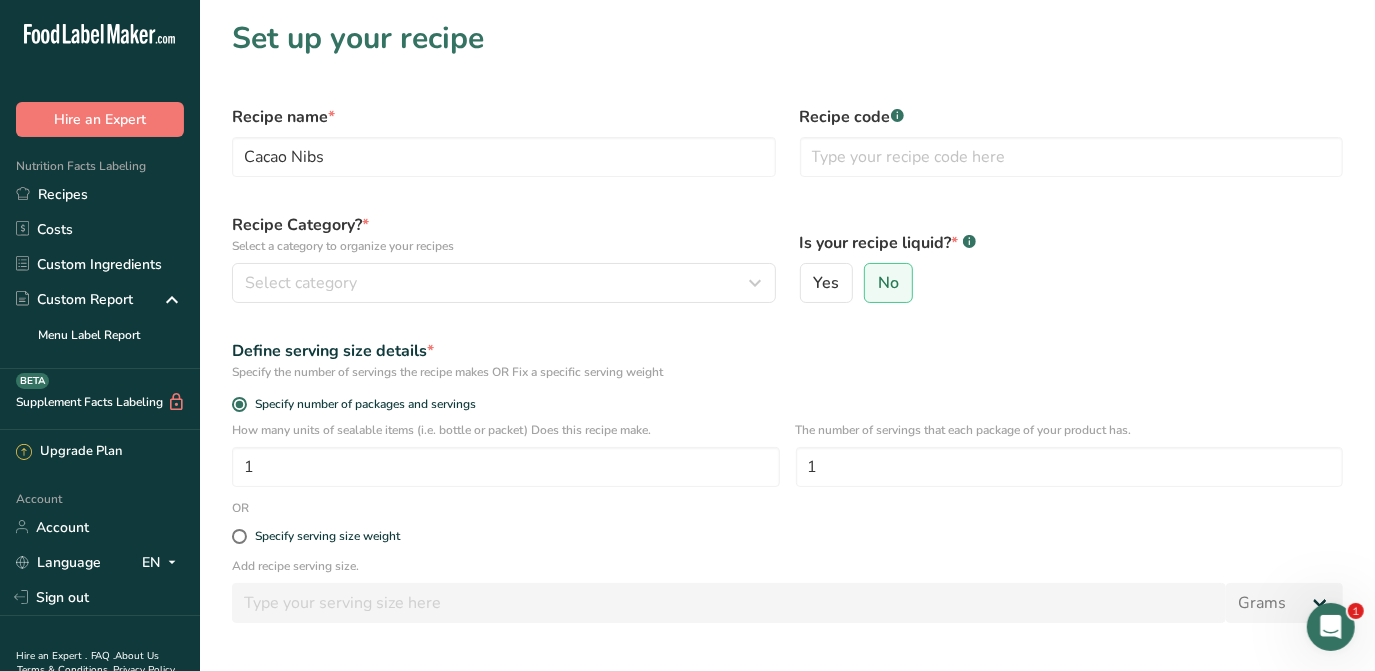 click on "Set up your recipe
Recipe name *   Cacao Nibs
Recipe code
.a-a{fill:#347362;}.b-a{fill:#fff;}
Recipe Category? *
Select a category to organize your recipes
Select category
Standard Categories
Custom Categories
.a-a{fill:#347362;}.b-a{fill:#fff;}
Baked Goods
Beverages
Confectionery
Cooked Meals, Salads, & Sauces
Dairy
Snacks
Add New Category
Is your recipe liquid? *   .a-a{fill:#347362;}.b-a{fill:#fff;}           Yes   No
Define serving size details *
Specify the number of servings the recipe makes OR Fix a specific serving weight
Specify number of packages and servings
[NUMBER]     [NUMBER]
OR" at bounding box center (787, 397) 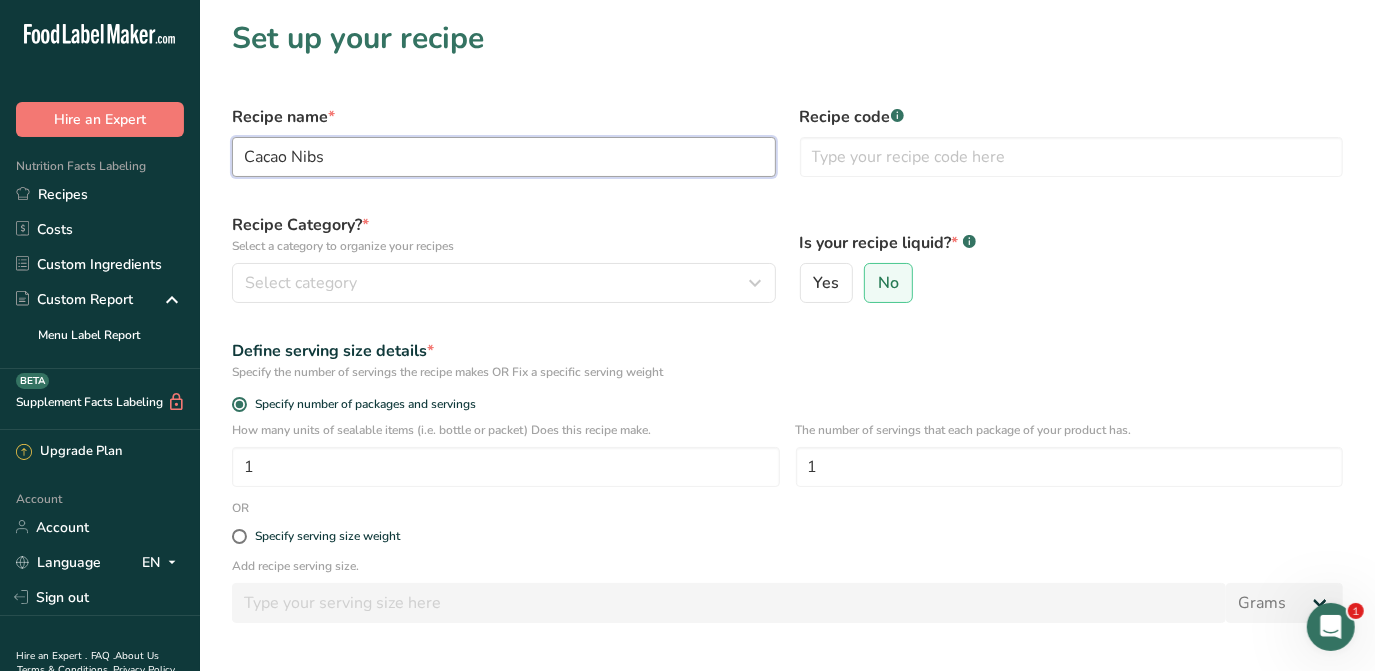 click on "Cacao Nibs" at bounding box center (504, 157) 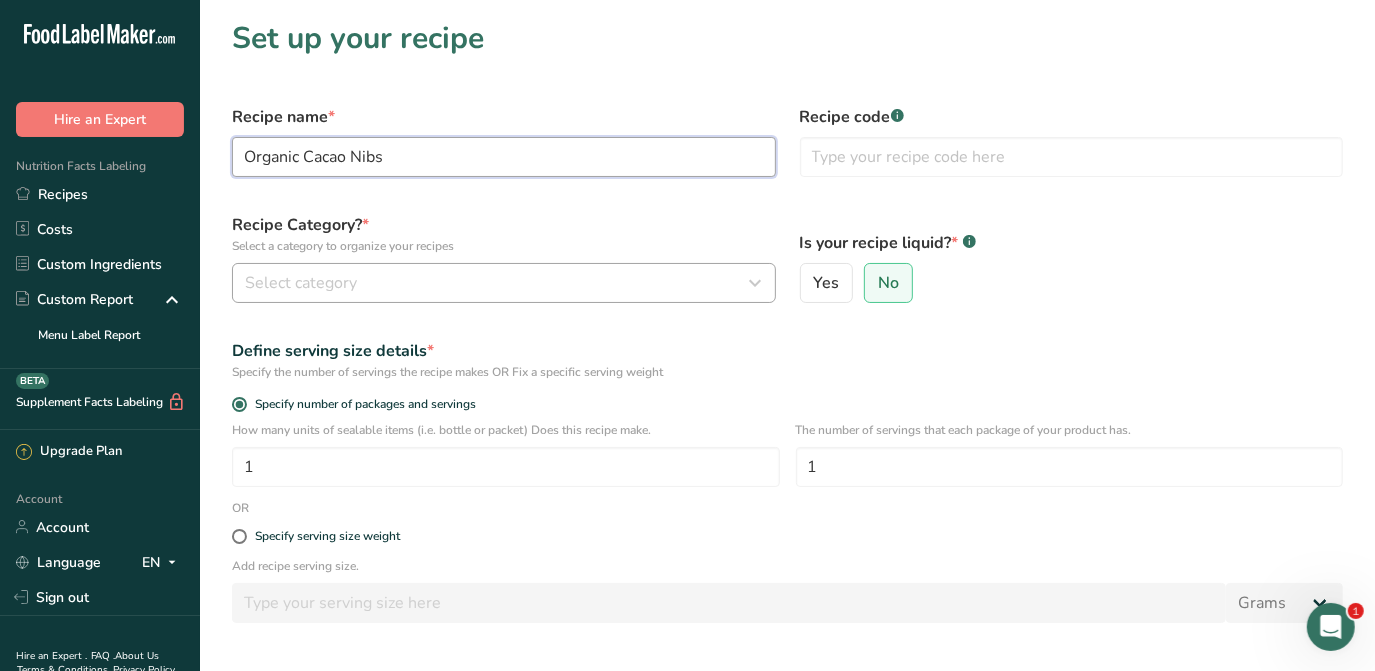type on "Organic Cacao Nibs" 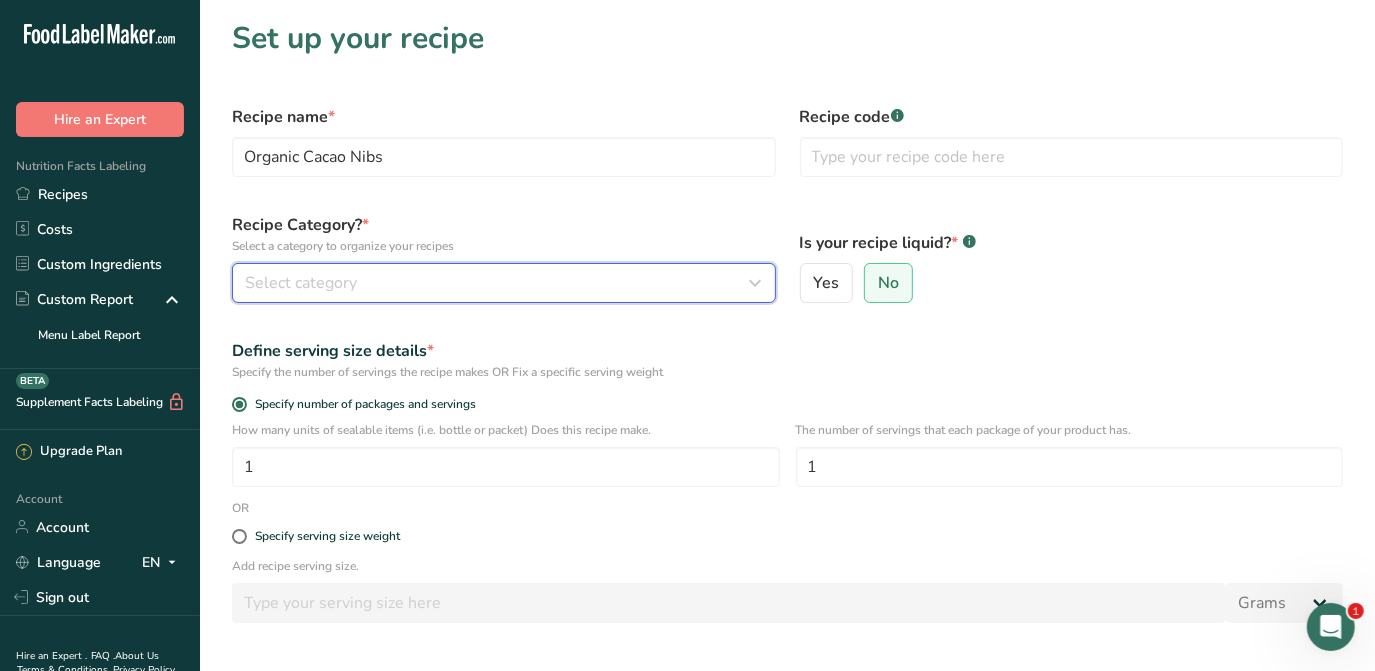 click on "Select category" at bounding box center [504, 283] 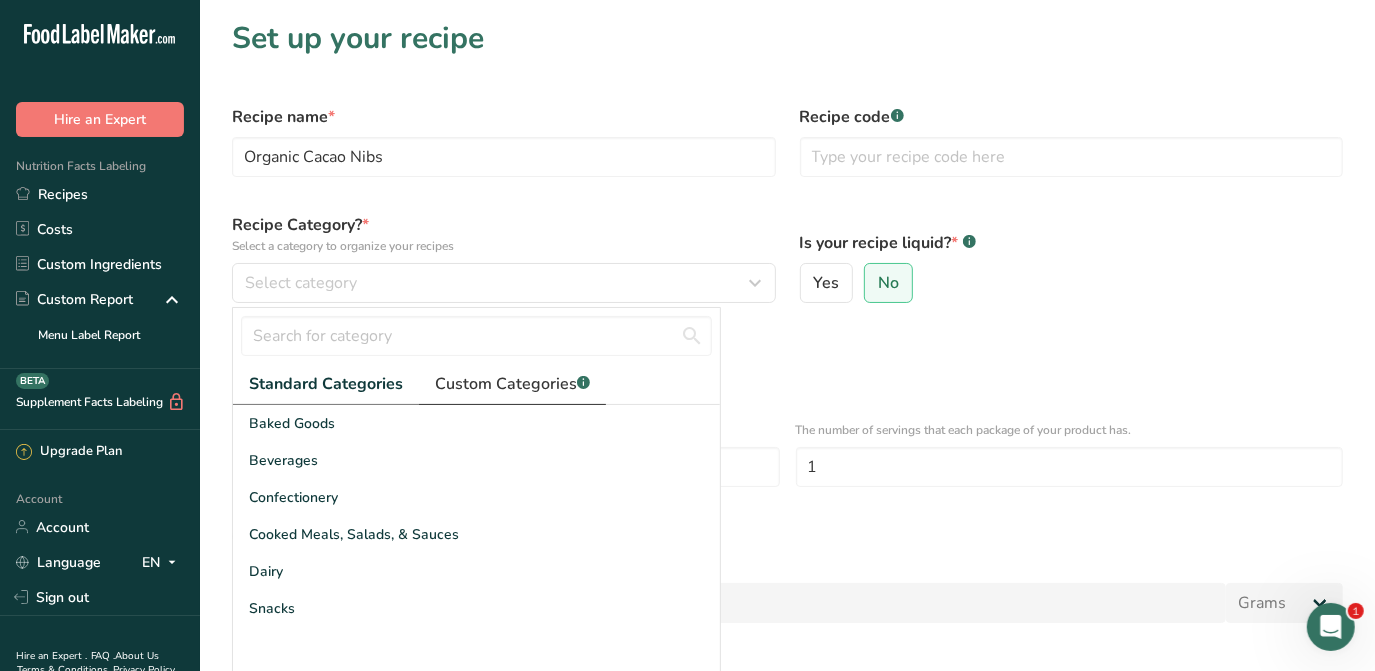 click on "Custom Categories
.a-a{fill:#347362;}.b-a{fill:#fff;}" at bounding box center (512, 384) 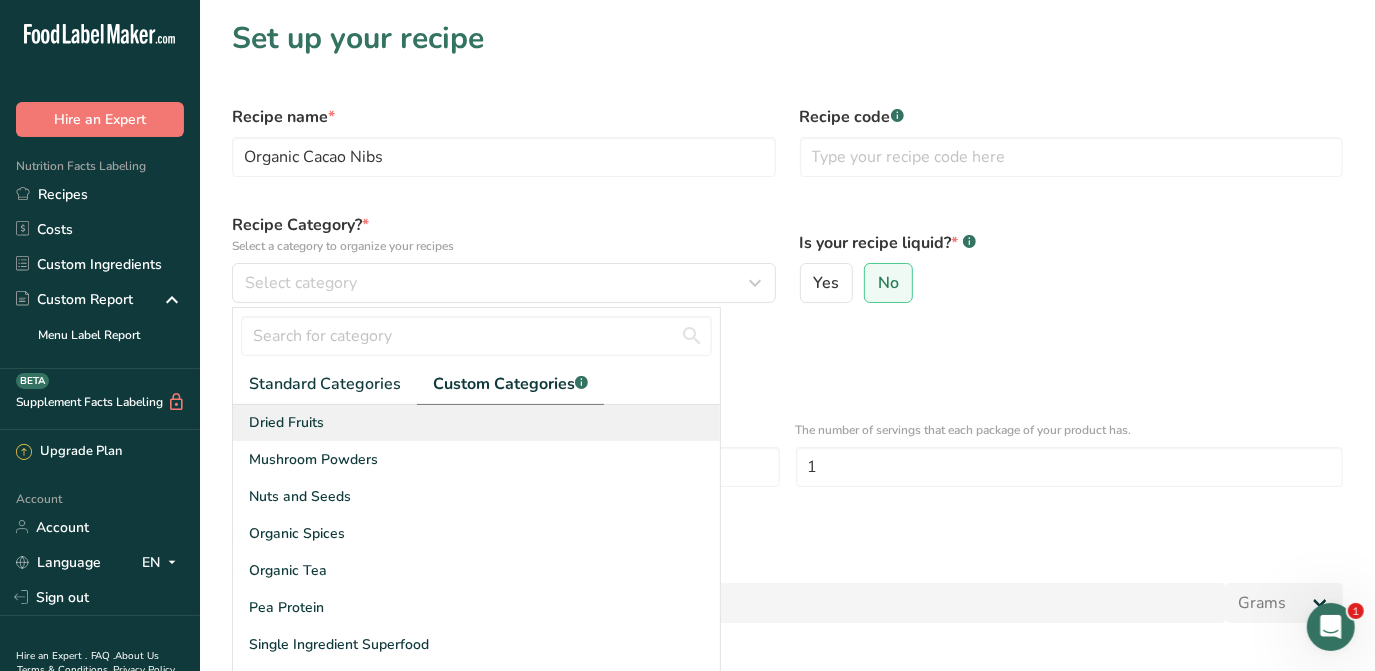 scroll, scrollTop: 70, scrollLeft: 0, axis: vertical 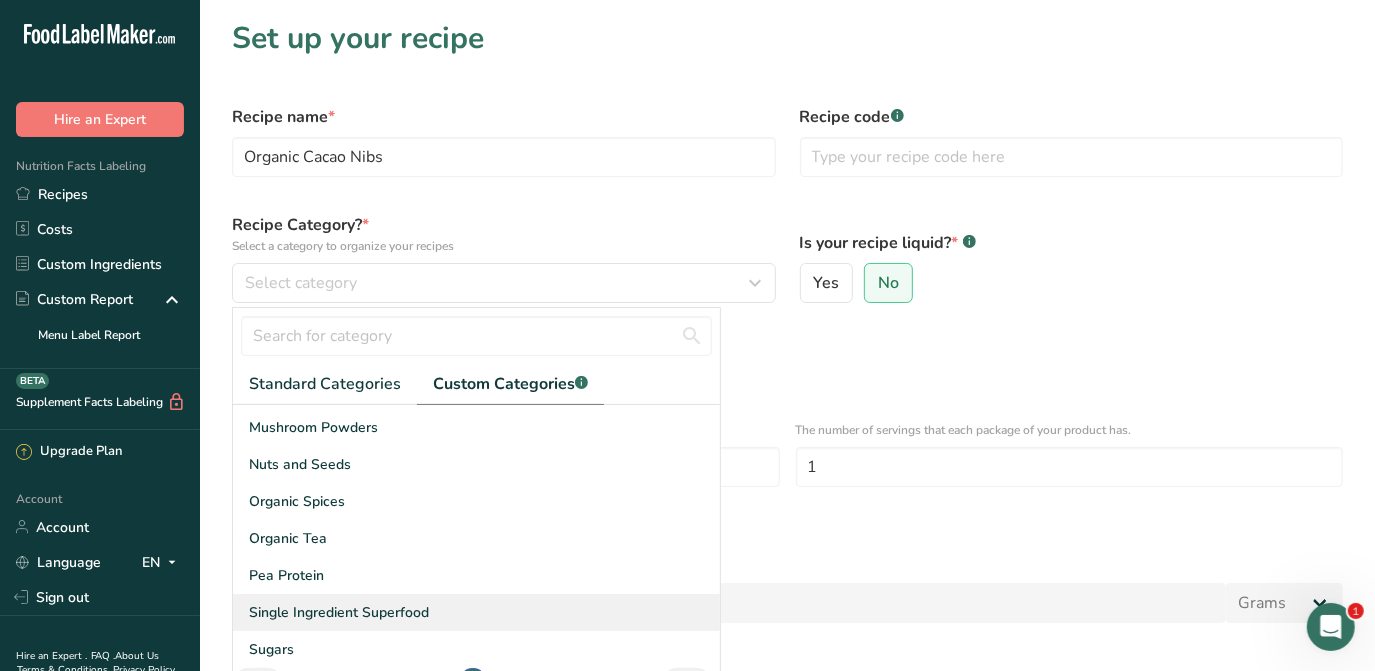 click on "Single Ingredient Superfood" at bounding box center [476, 612] 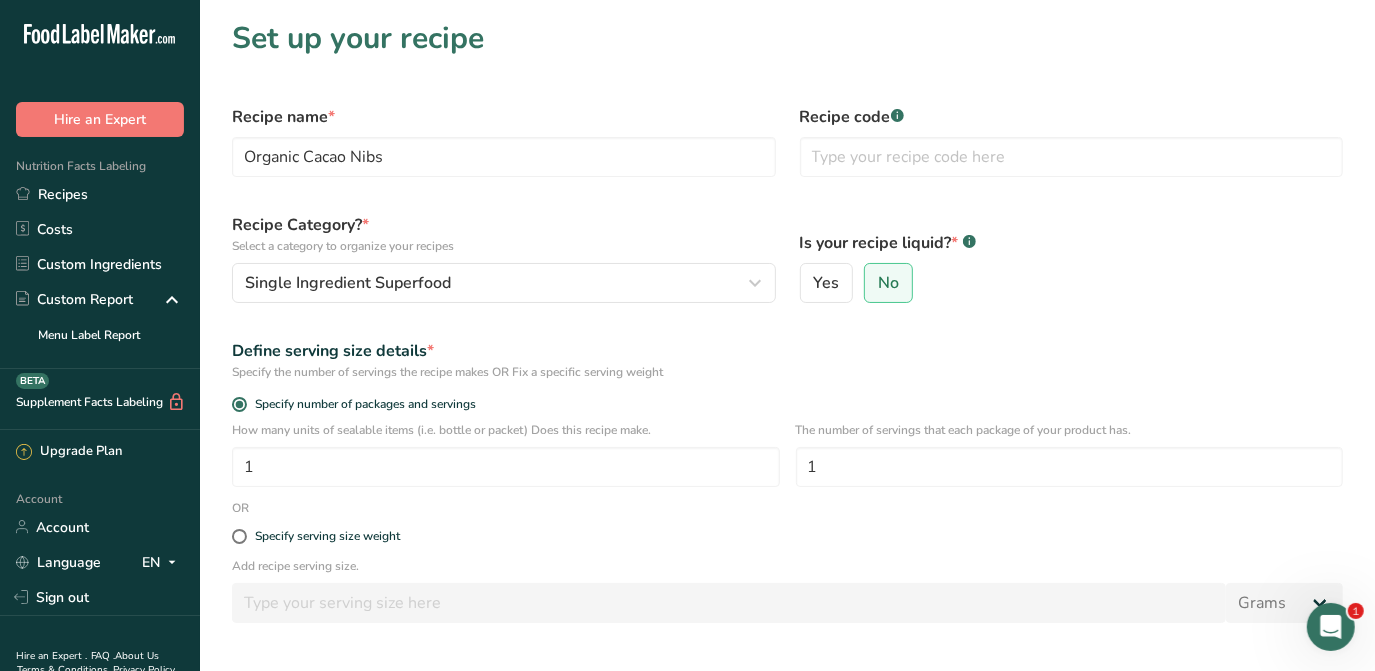 drag, startPoint x: 242, startPoint y: 532, endPoint x: 261, endPoint y: 574, distance: 46.09772 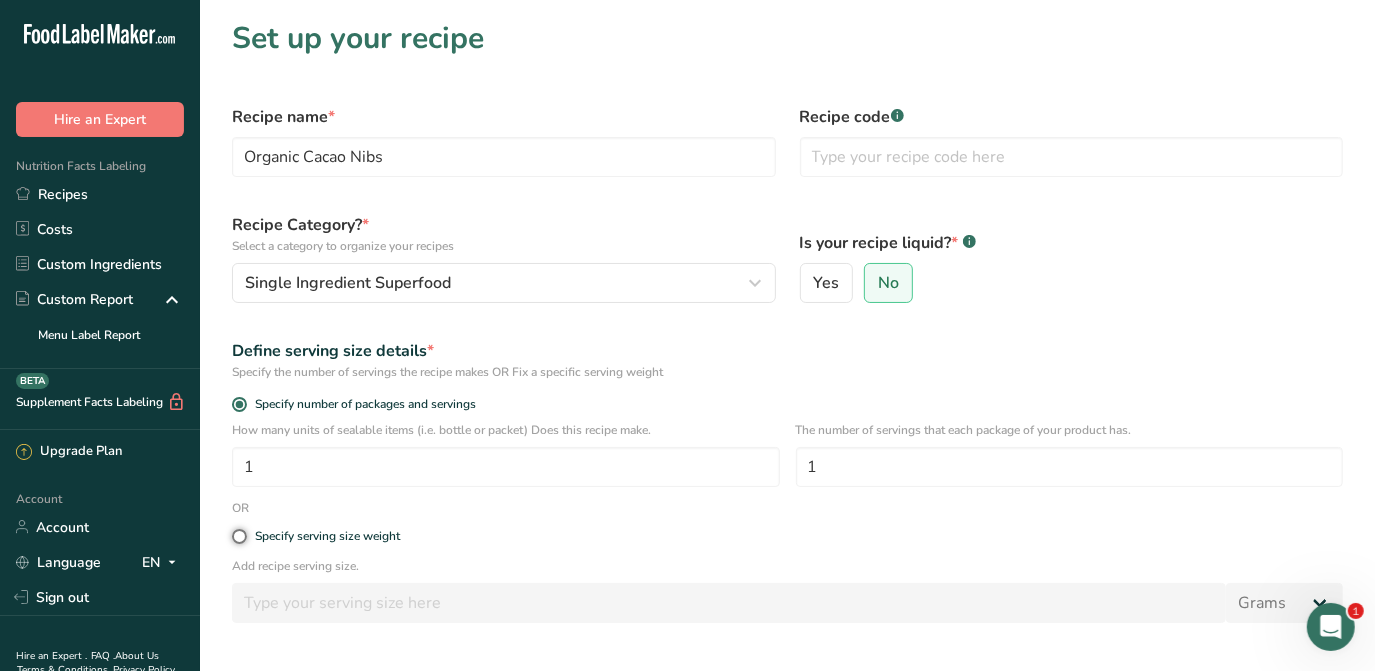 radio on "true" 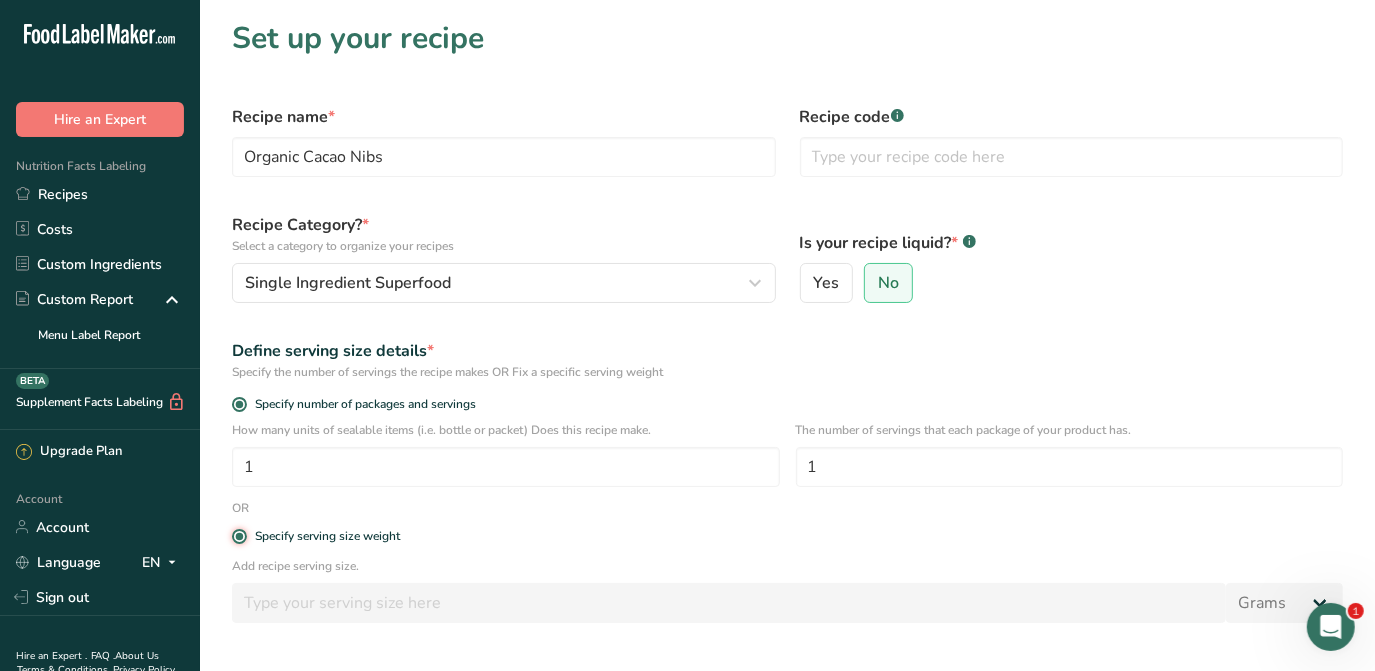 radio on "false" 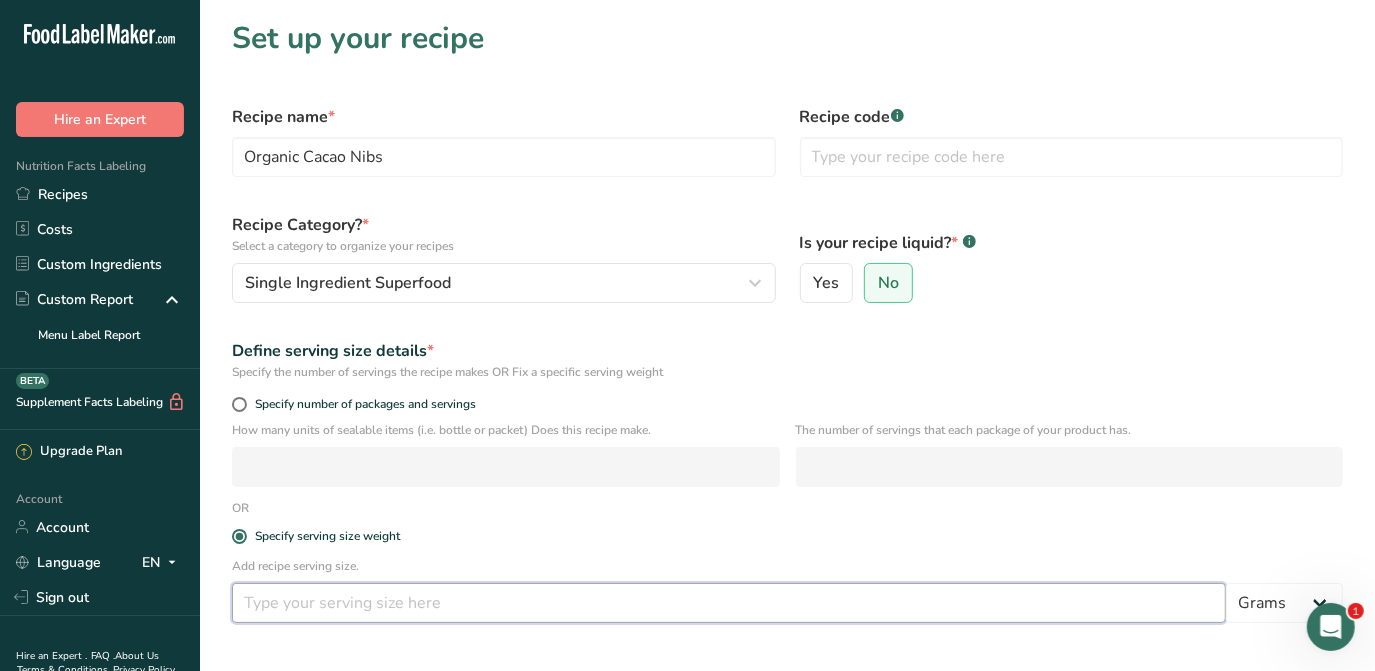 click at bounding box center [729, 603] 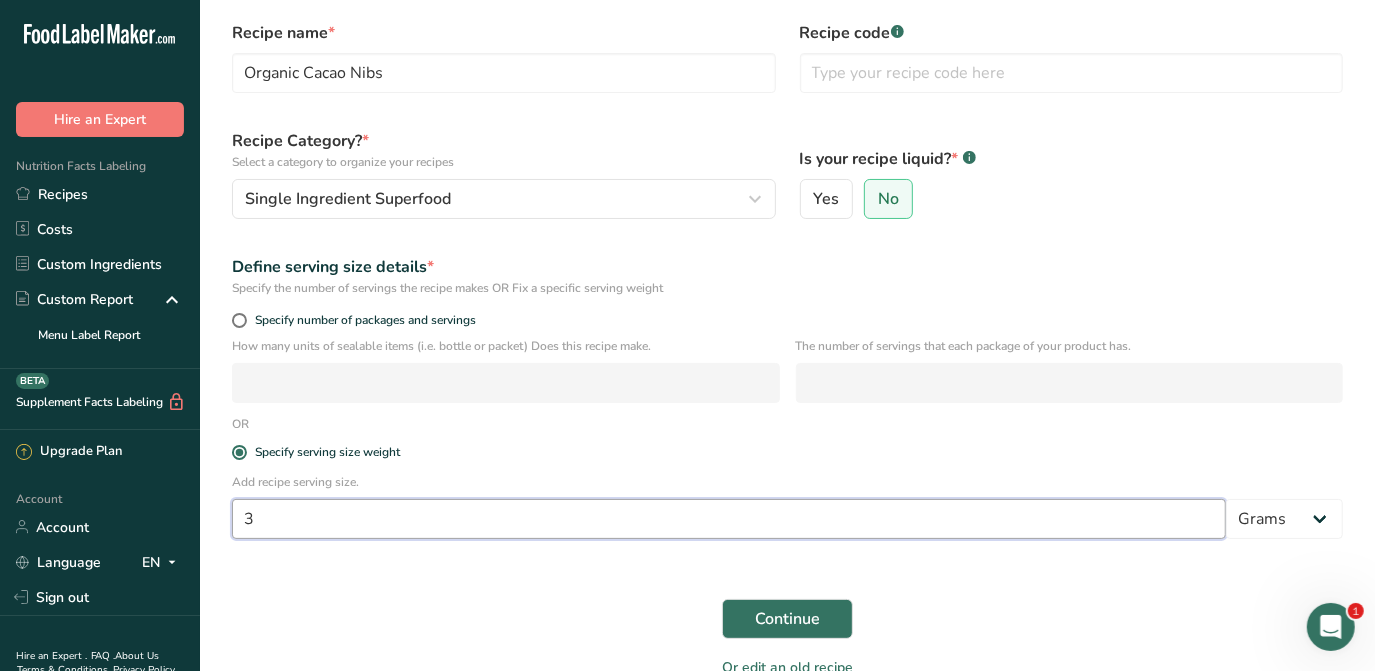 scroll, scrollTop: 189, scrollLeft: 0, axis: vertical 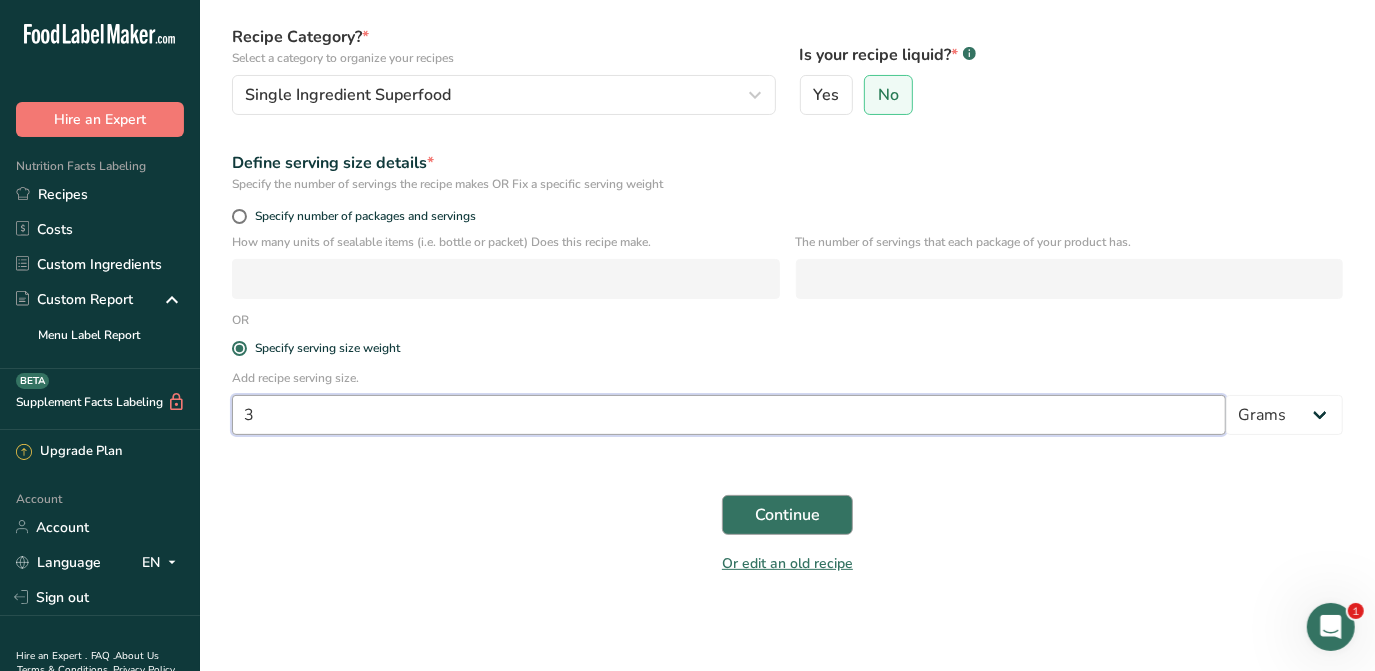 type on "3" 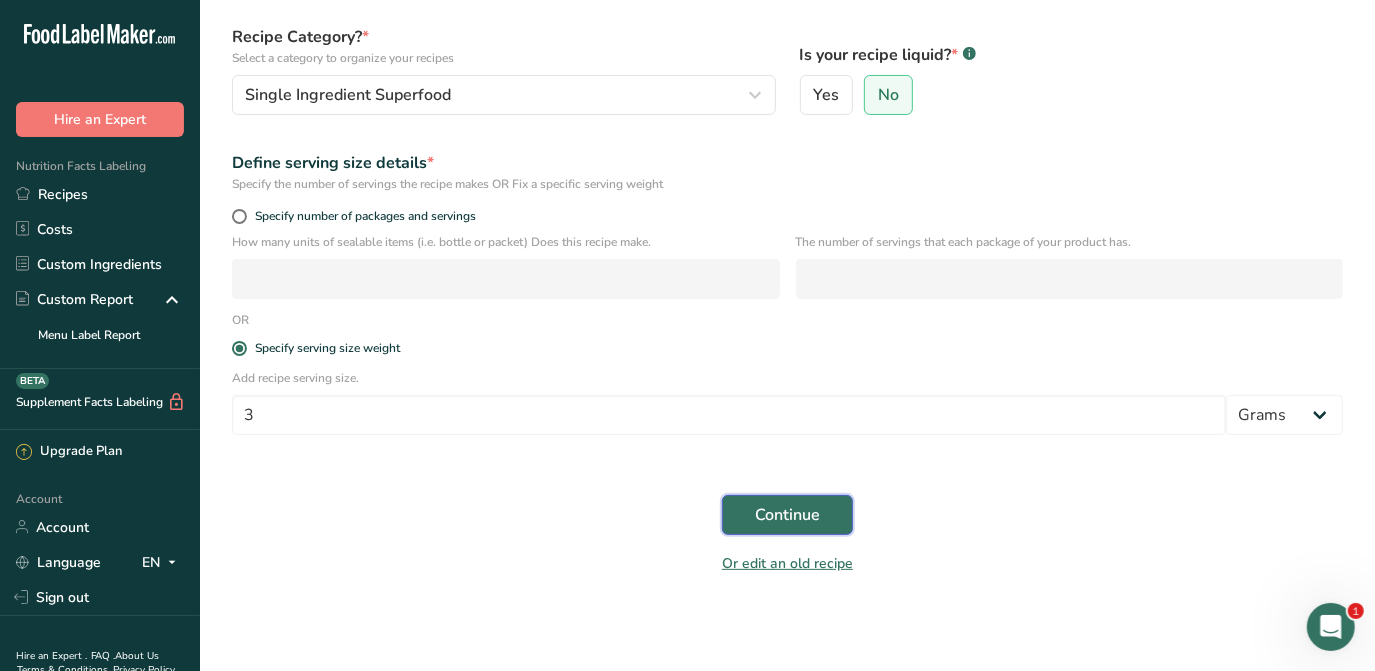 click on "Continue" at bounding box center (787, 515) 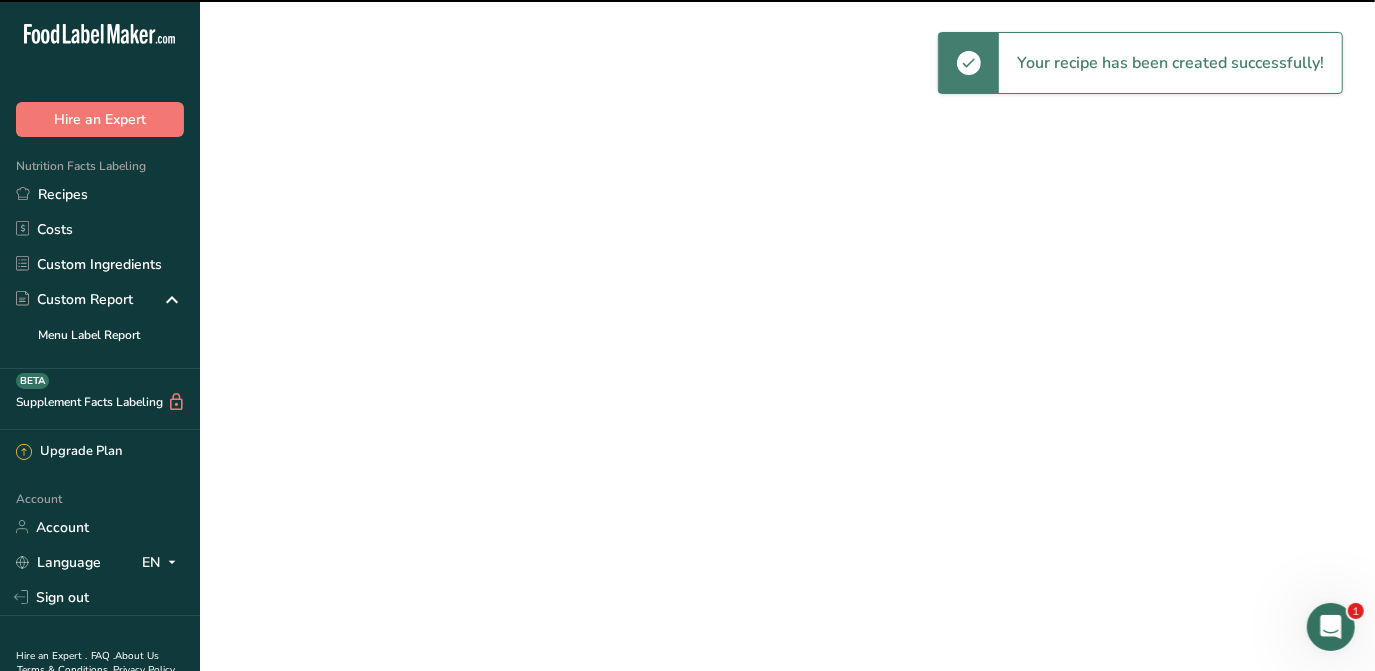 scroll, scrollTop: 0, scrollLeft: 0, axis: both 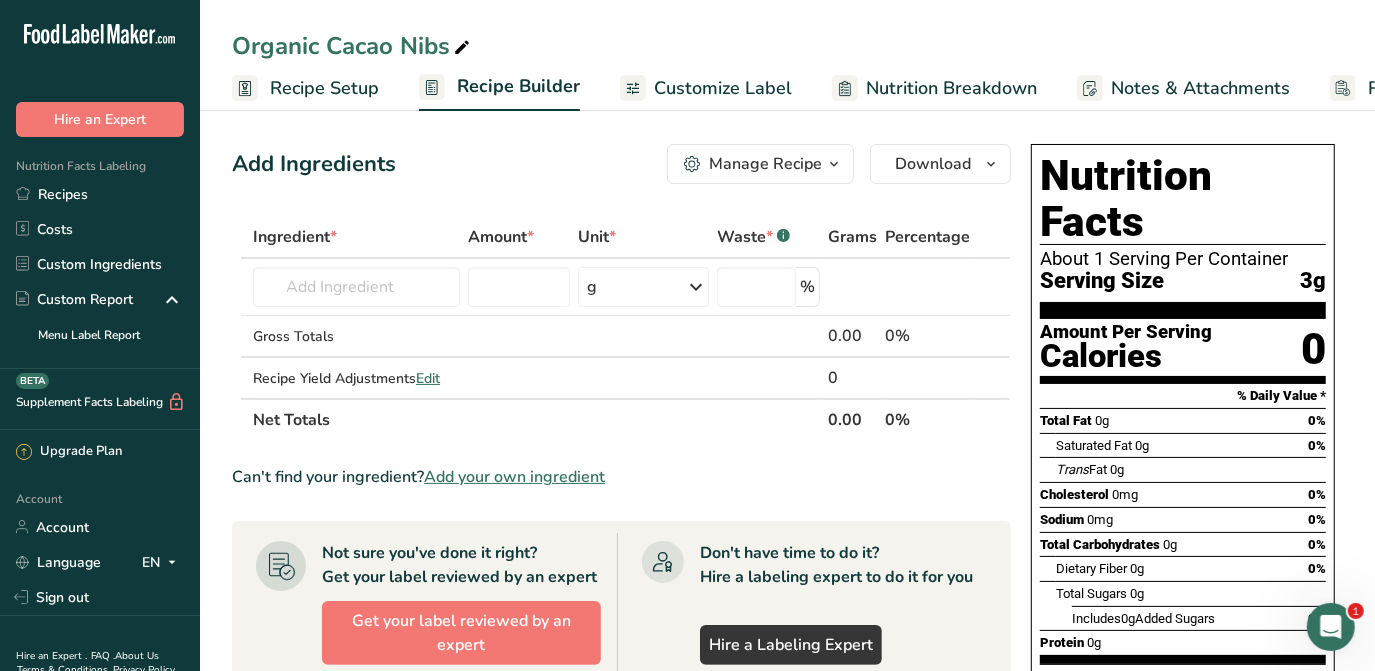 click on "Add your own ingredient" at bounding box center [514, 477] 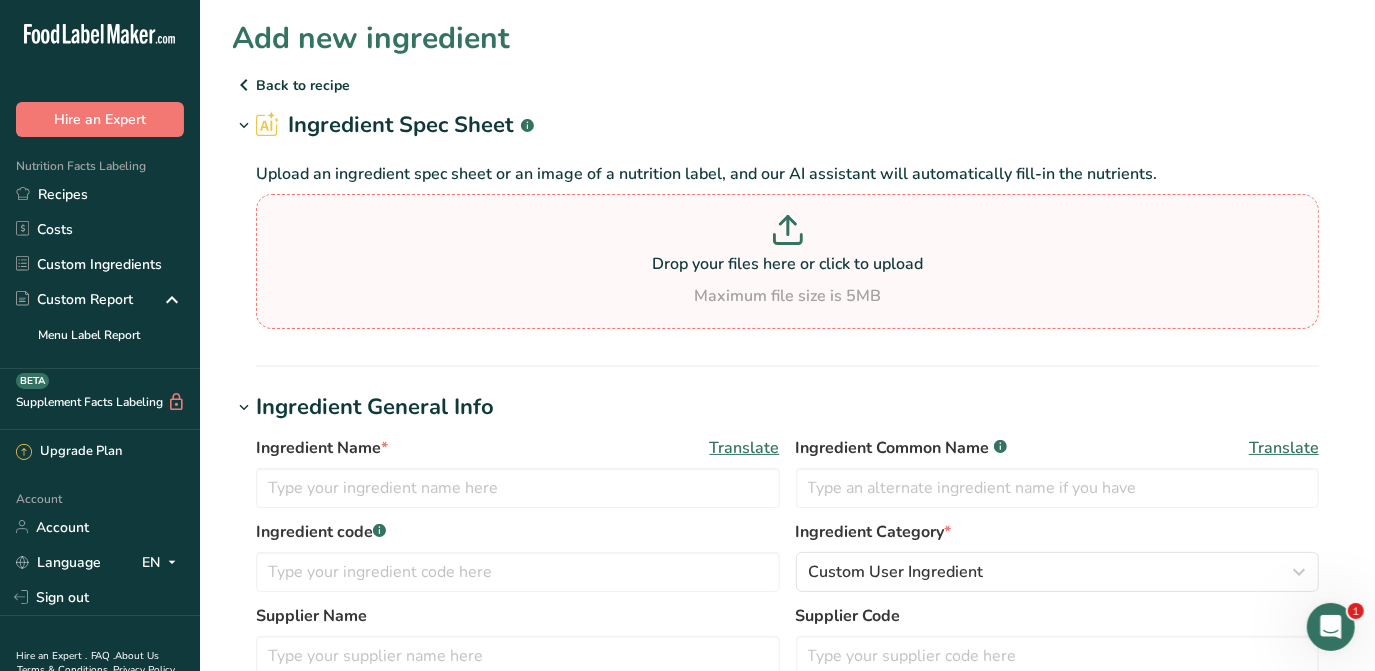 click at bounding box center [787, 233] 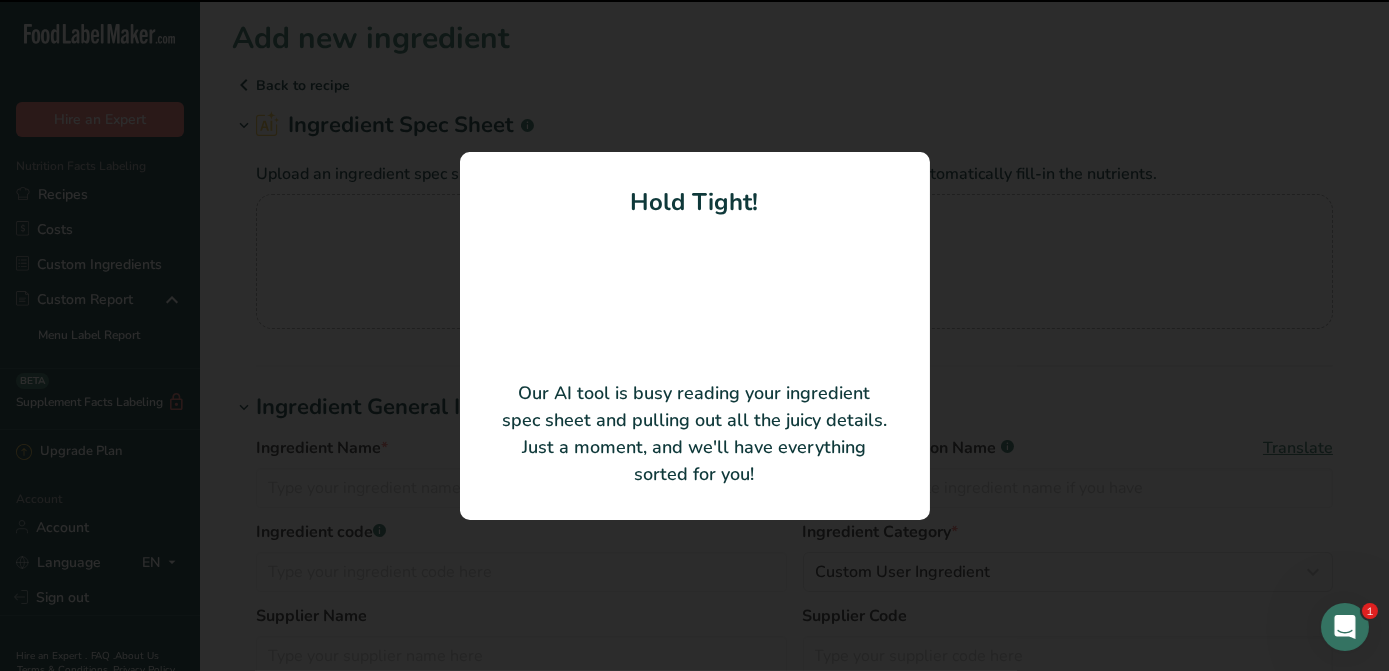 type on "Organic Cacao Nibs" 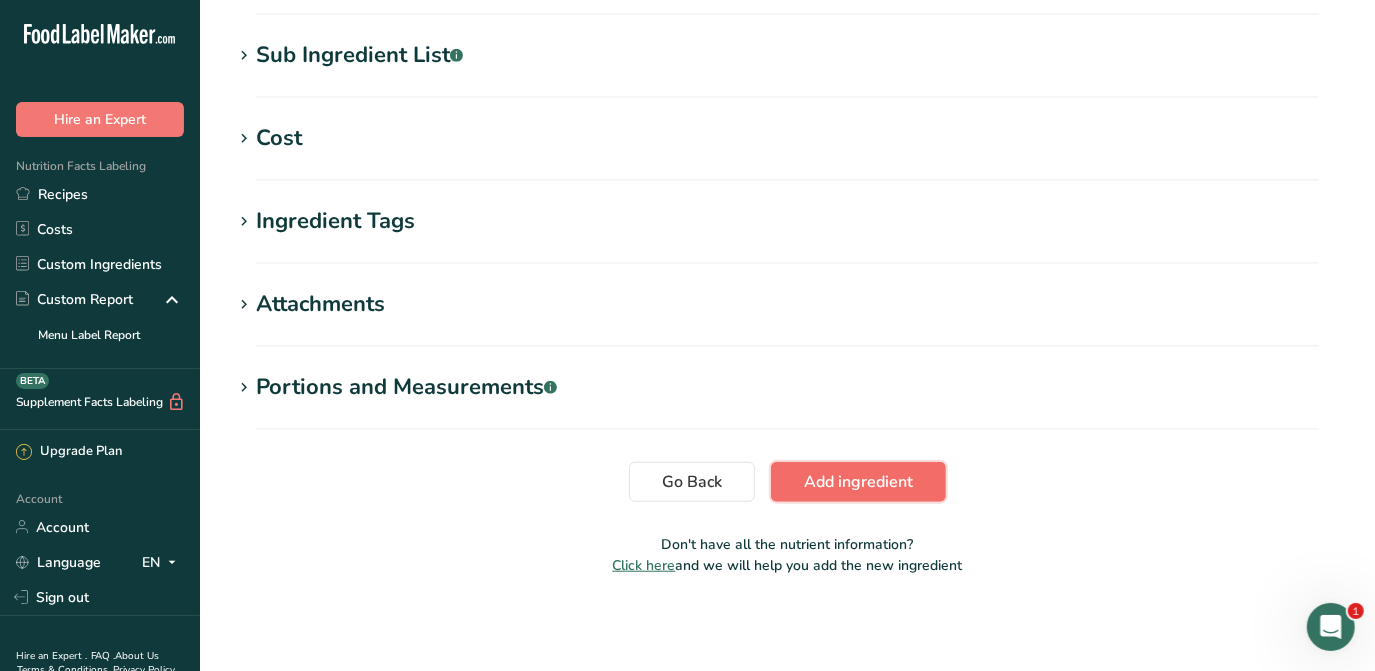 click on "Add ingredient" at bounding box center [858, 482] 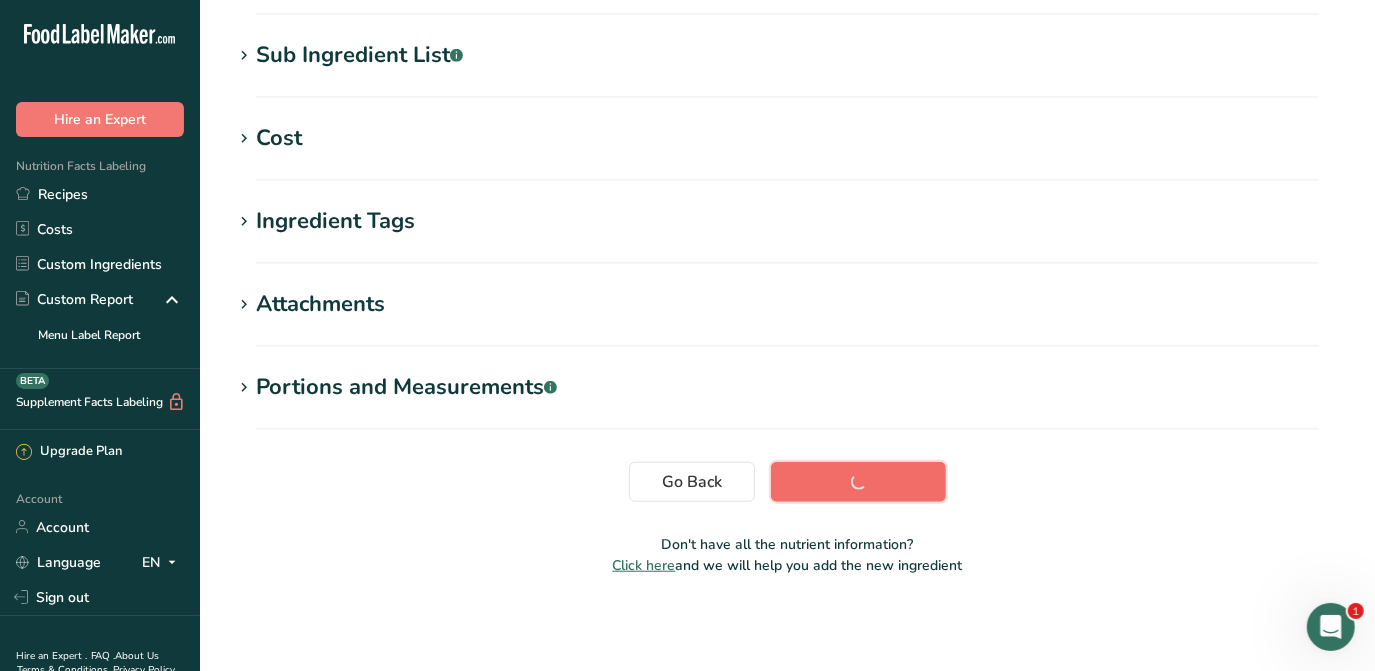 scroll, scrollTop: 402, scrollLeft: 0, axis: vertical 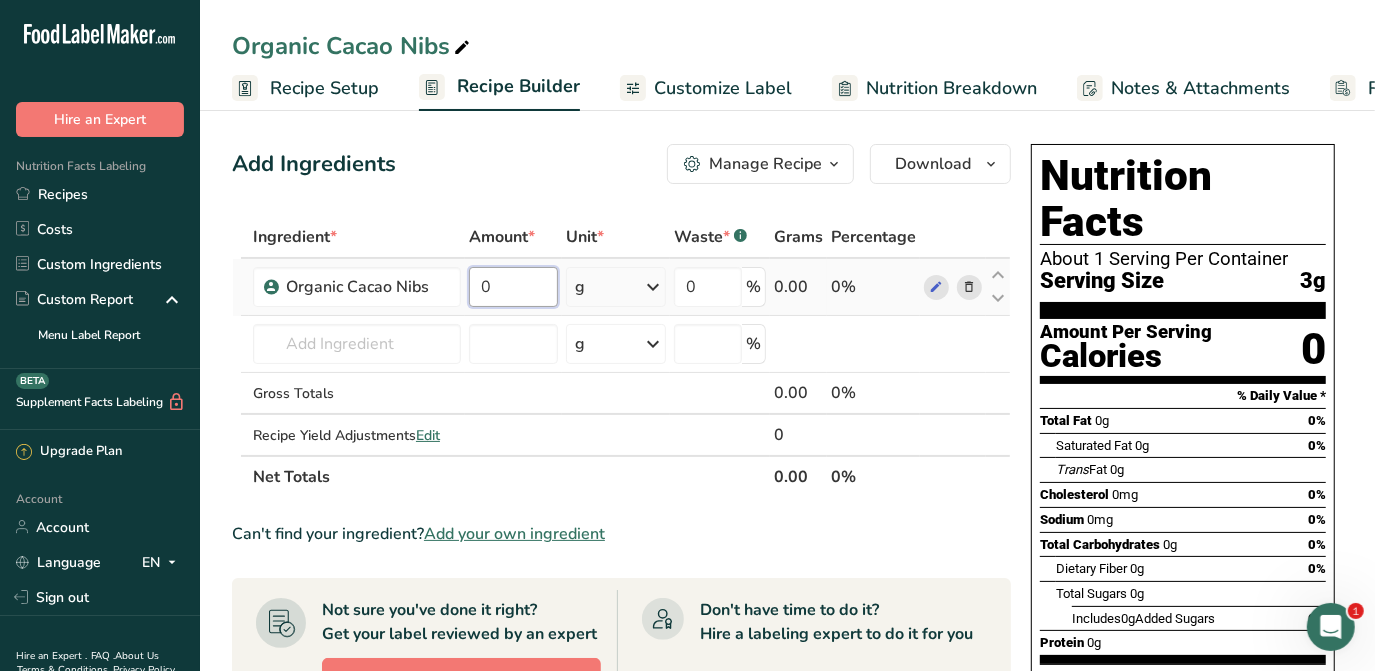 click on "0" at bounding box center [513, 287] 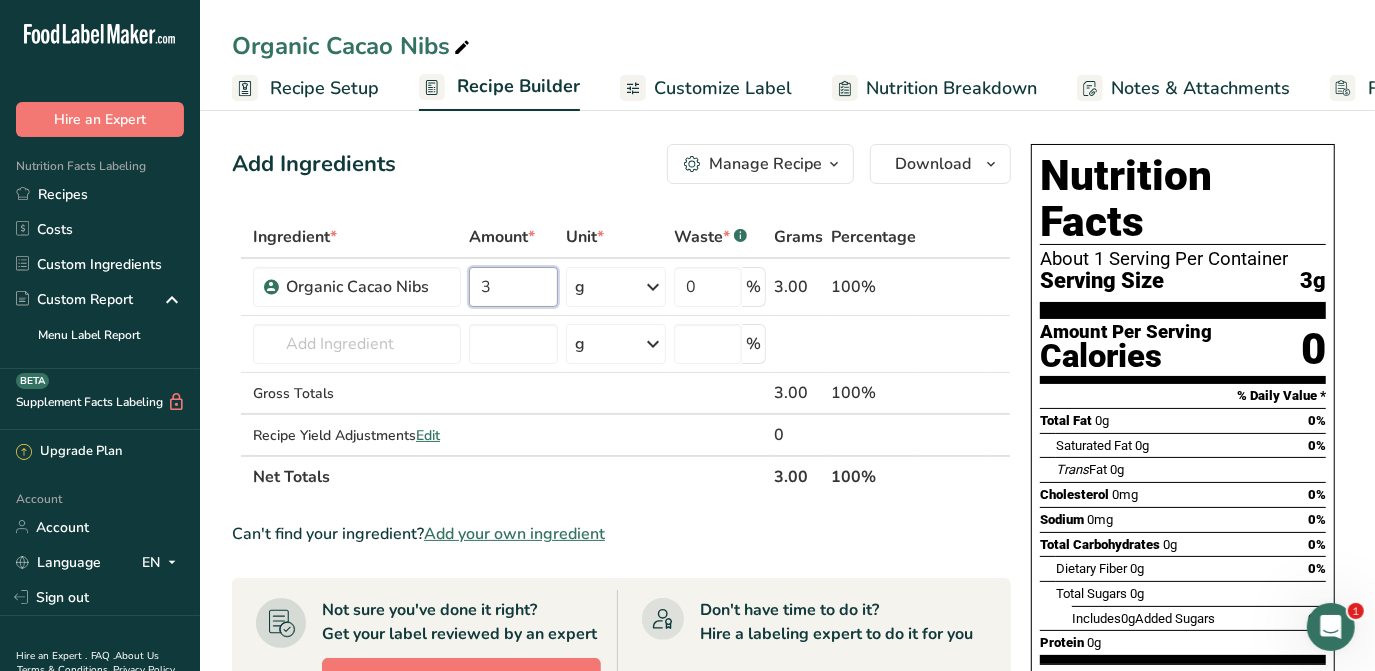 type on "3" 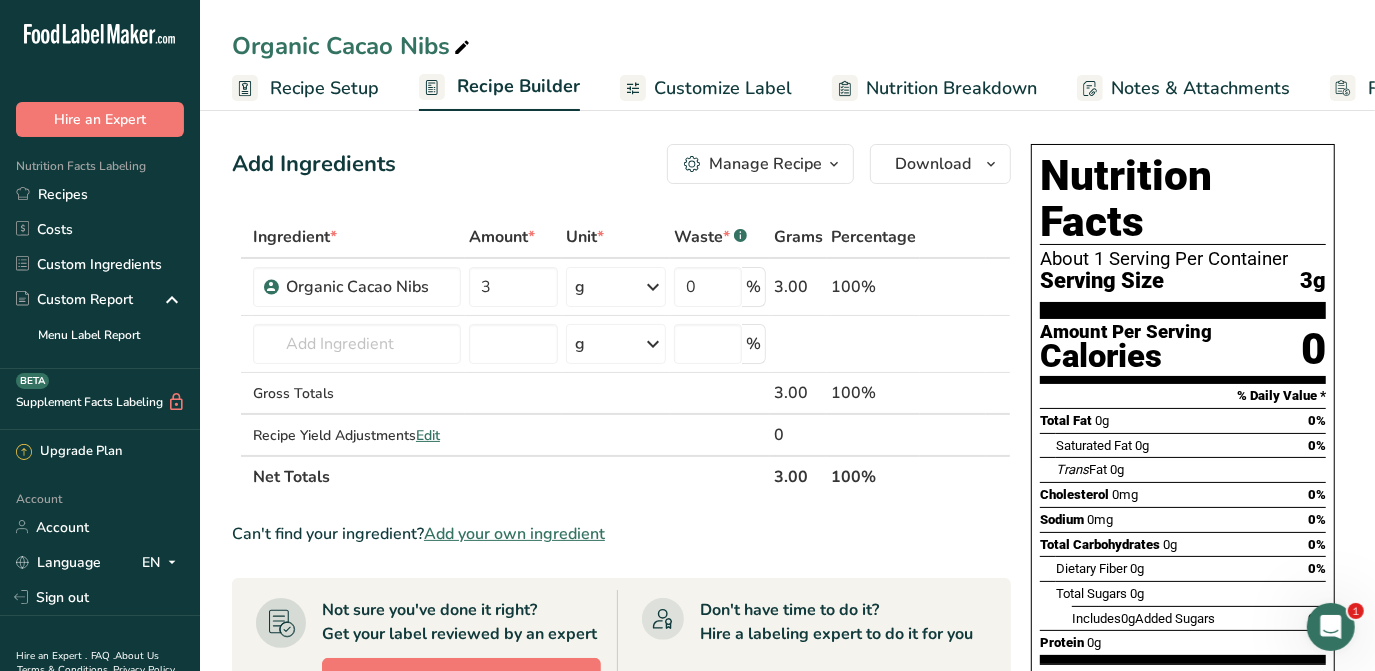 click on "Add Ingredients
Manage Recipe         Delete Recipe           Duplicate Recipe             Scale Recipe             Save as Sub-Recipe   .a-a{fill:#347362;}.b-a{fill:#fff;}                               Nutrition Breakdown                 Recipe Card
NEW
Amino Acids Pattern Report           Activity History
Download
Choose your preferred label style
Standard FDA label
Standard FDA label
The most common format for nutrition facts labels in compliance with the FDA's typeface, style and requirements
Tabular FDA label
A label format compliant with the FDA regulations presented in a tabular (horizontal) display.
Linear FDA label
A simple linear display for small sized packages.
Simplified FDA label" at bounding box center [621, 164] 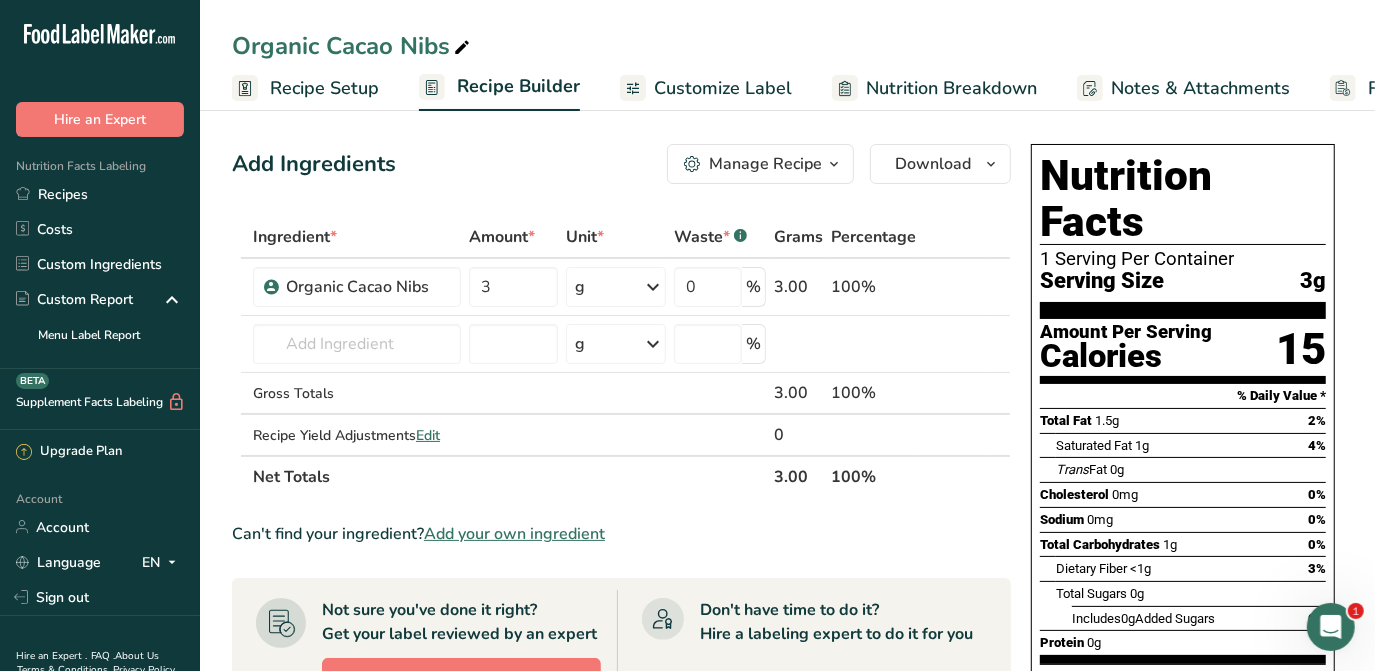click on "Customize Label" at bounding box center (723, 88) 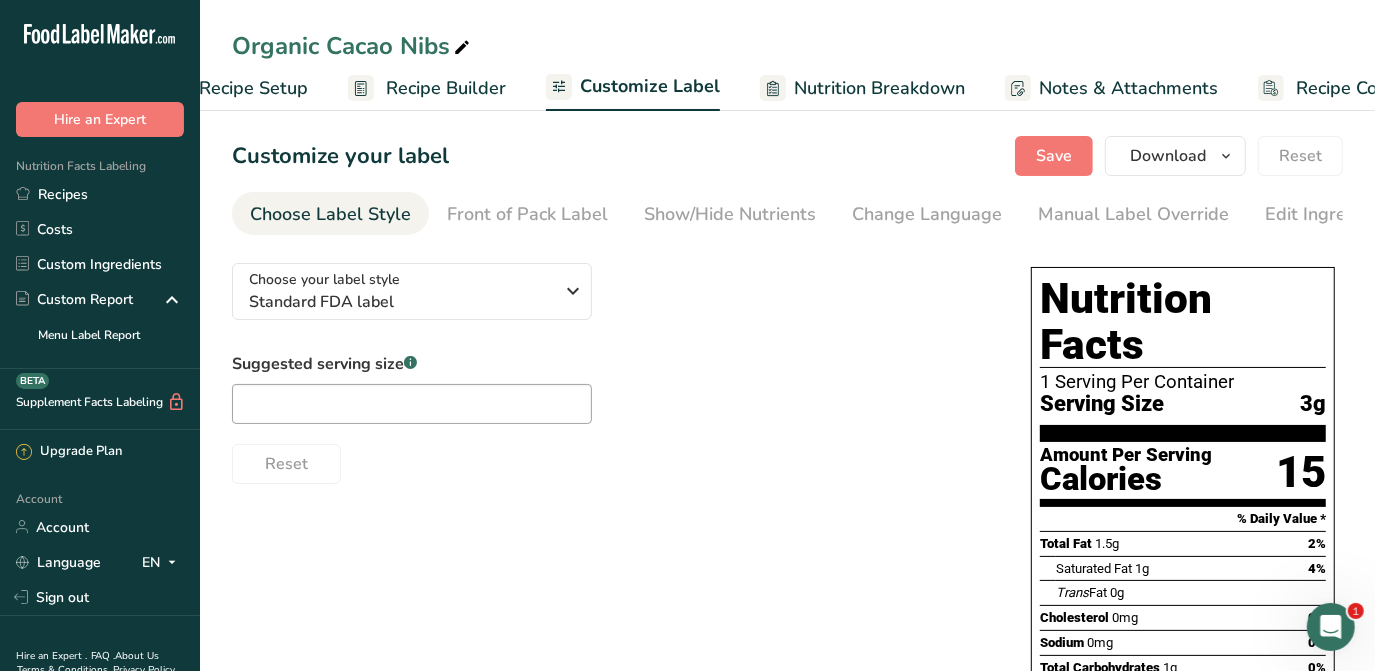 scroll, scrollTop: 0, scrollLeft: 146, axis: horizontal 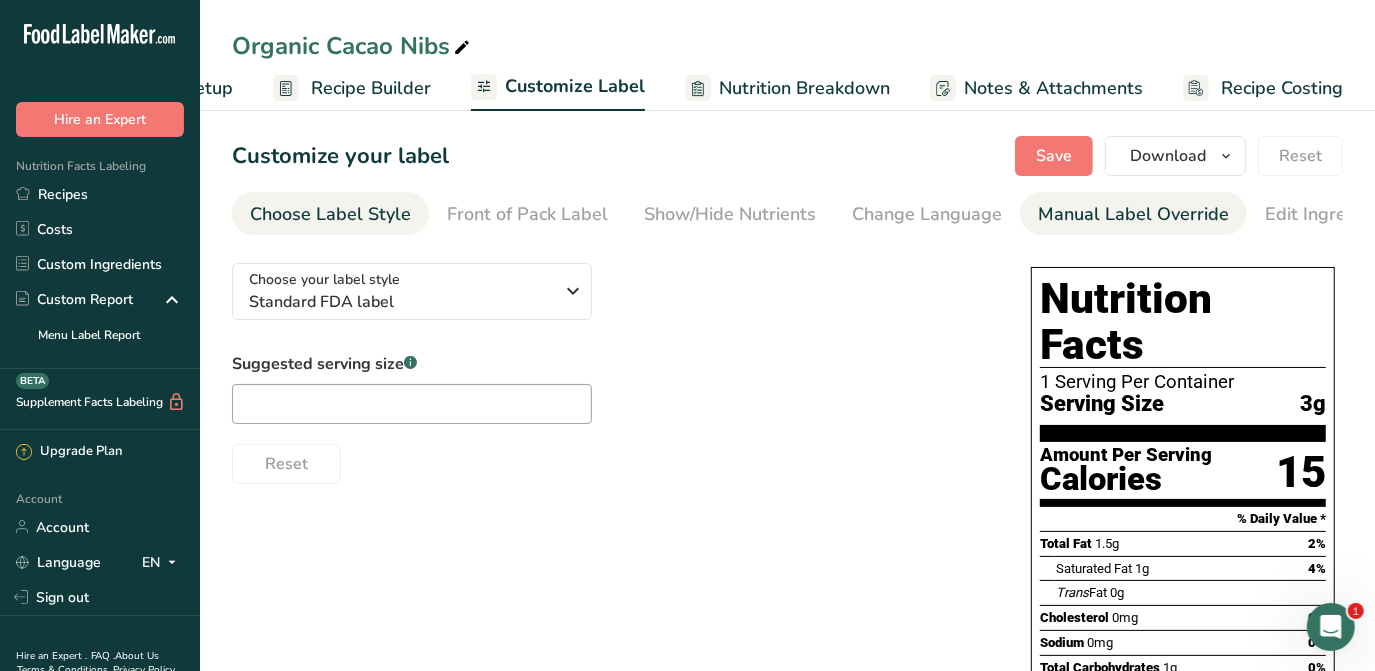 click on "Manual Label Override" at bounding box center (1133, 214) 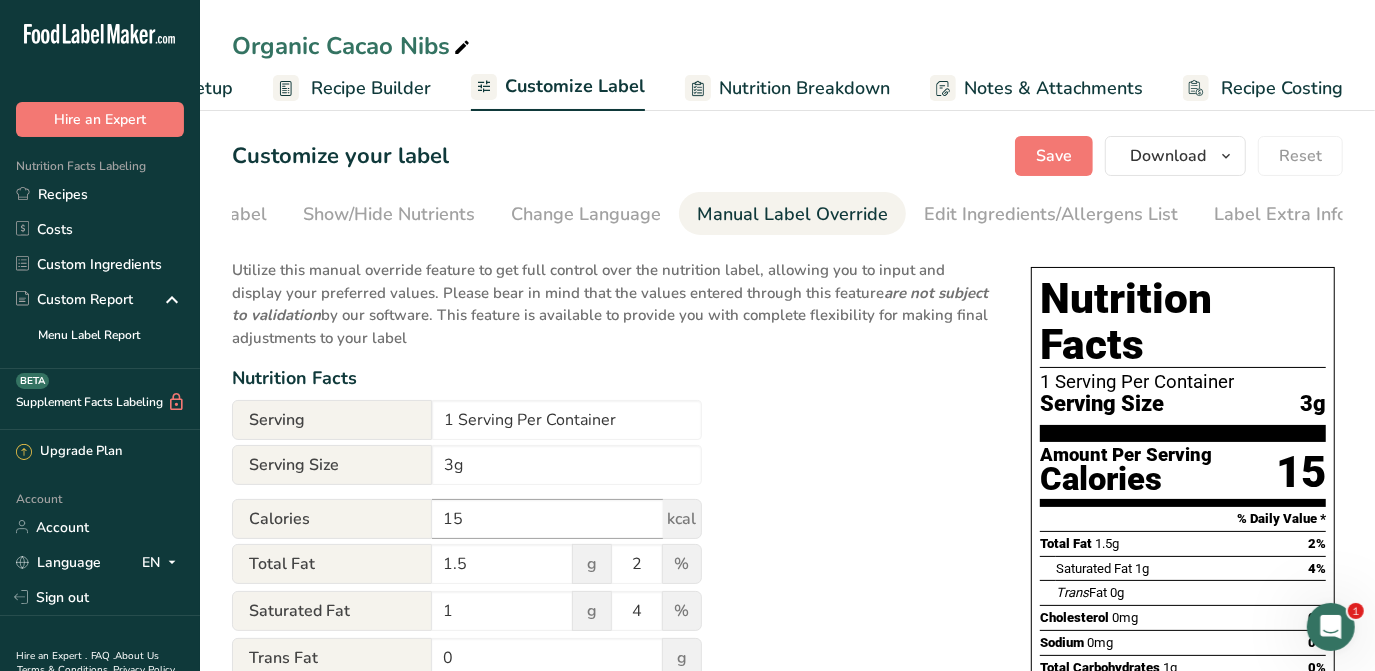 scroll, scrollTop: 0, scrollLeft: 341, axis: horizontal 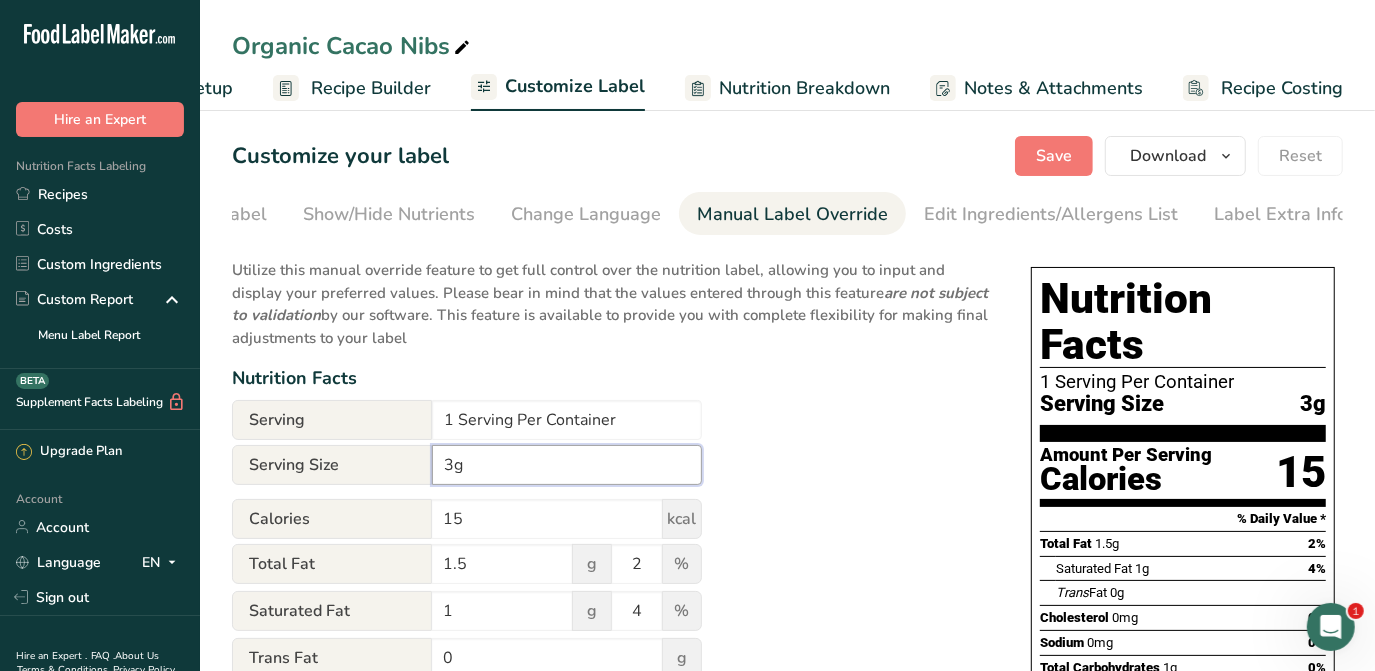 click on "3g" at bounding box center (567, 465) 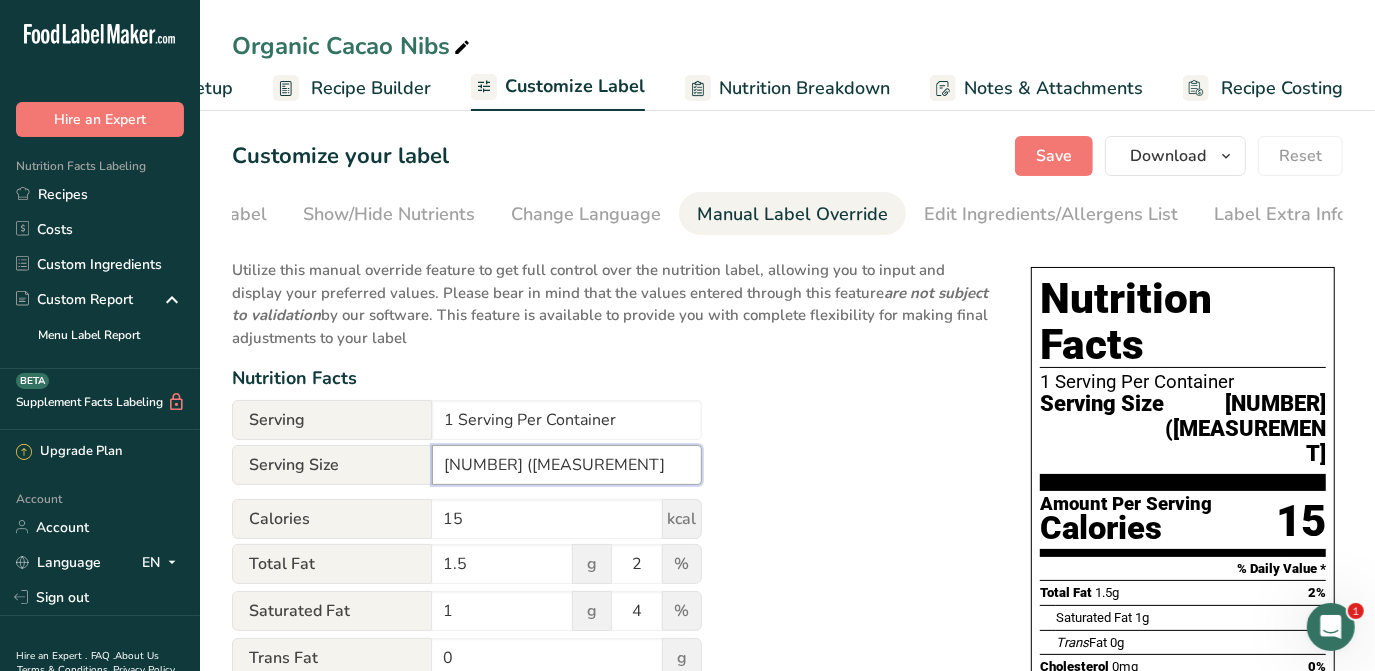 type on "[NUMBER] ([MEASUREMENT]" 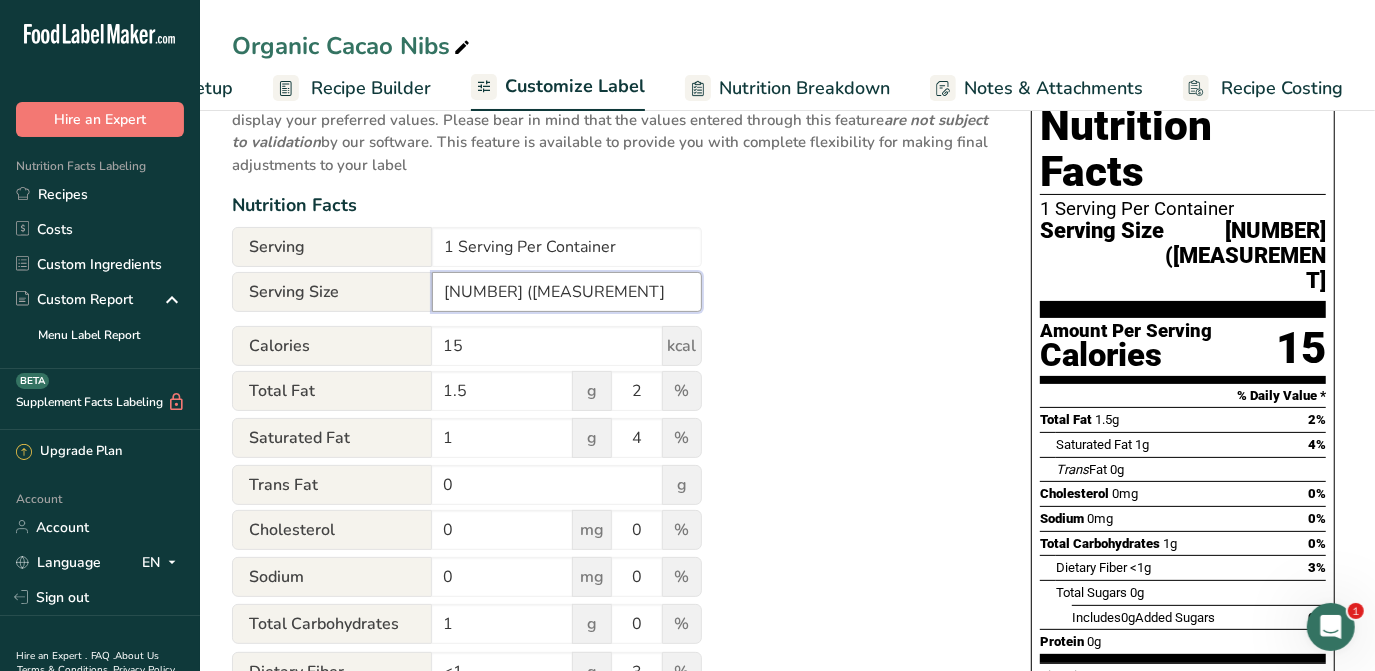 scroll, scrollTop: 181, scrollLeft: 0, axis: vertical 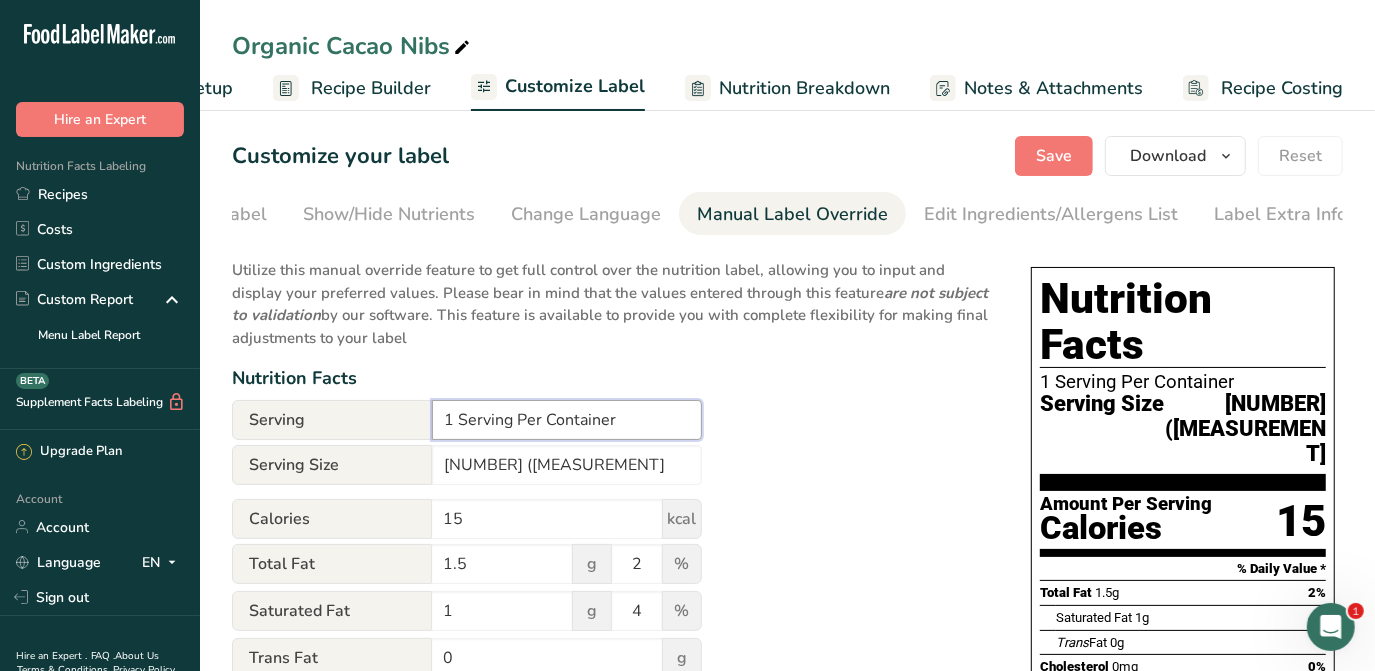 drag, startPoint x: 514, startPoint y: 420, endPoint x: 434, endPoint y: 430, distance: 80.622574 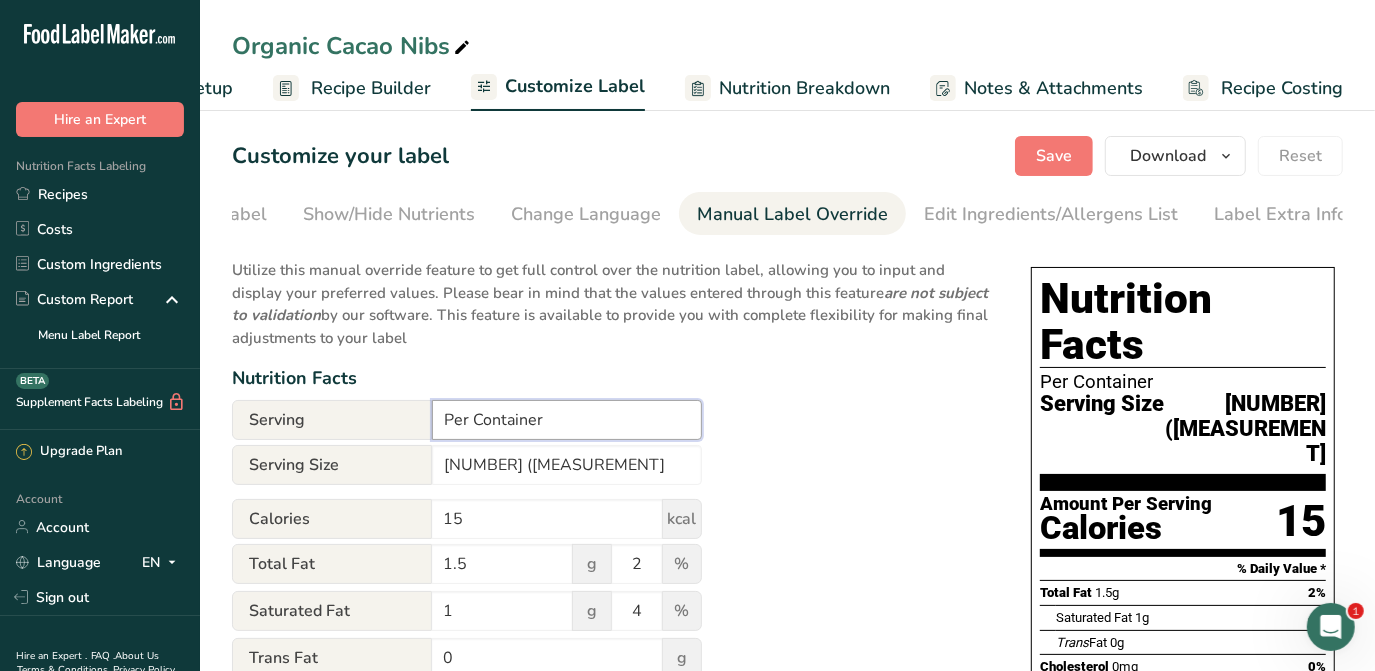 click on "Per Container" at bounding box center (567, 420) 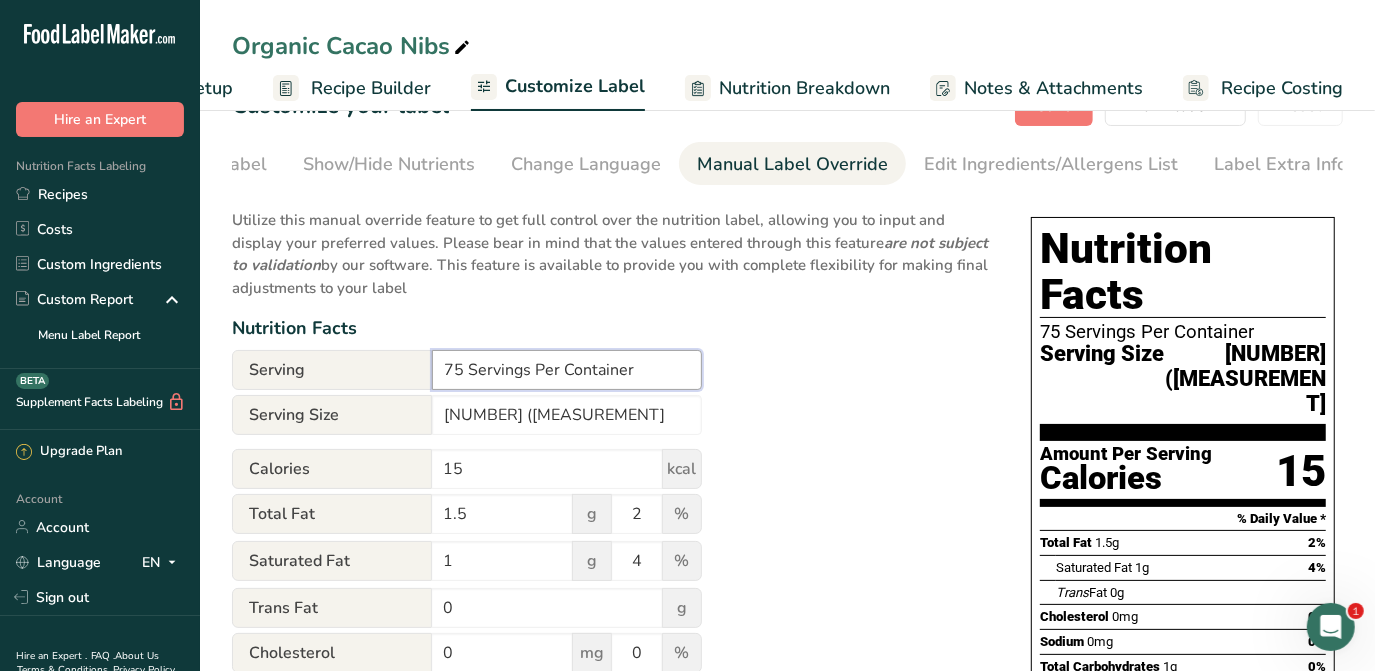 scroll, scrollTop: 90, scrollLeft: 0, axis: vertical 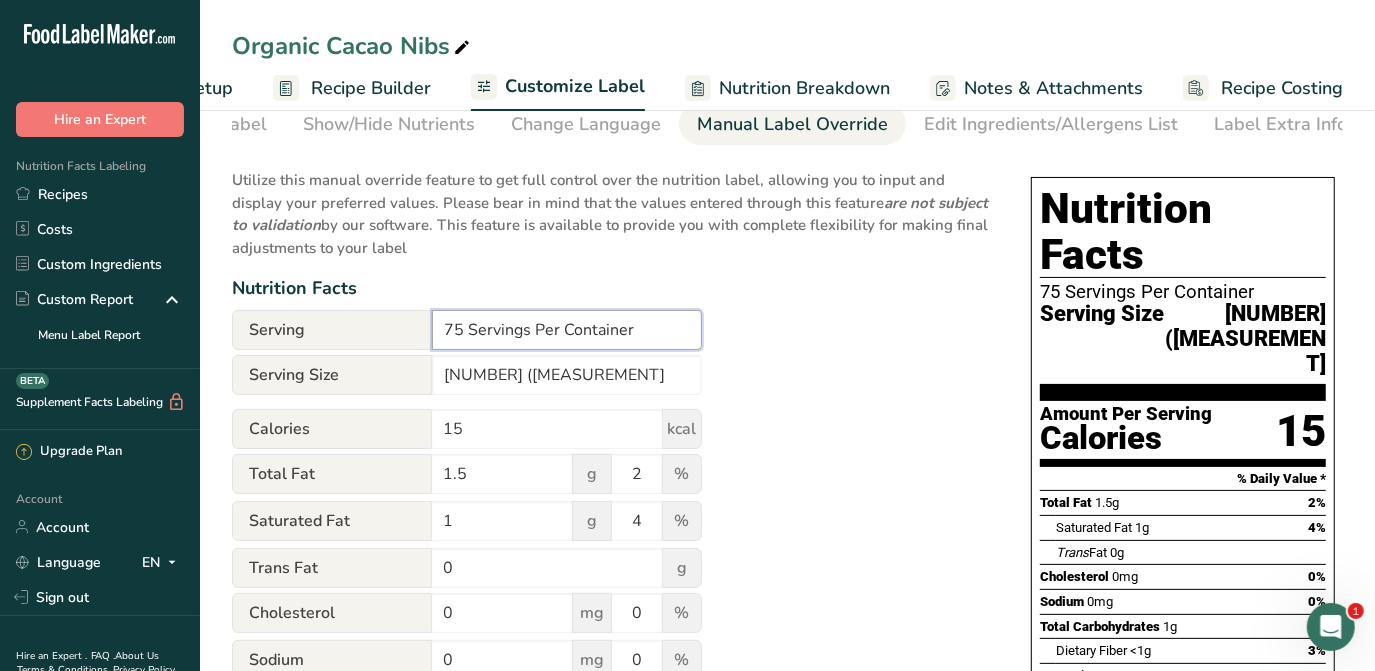 click on "75 Servings Per Container" at bounding box center (567, 330) 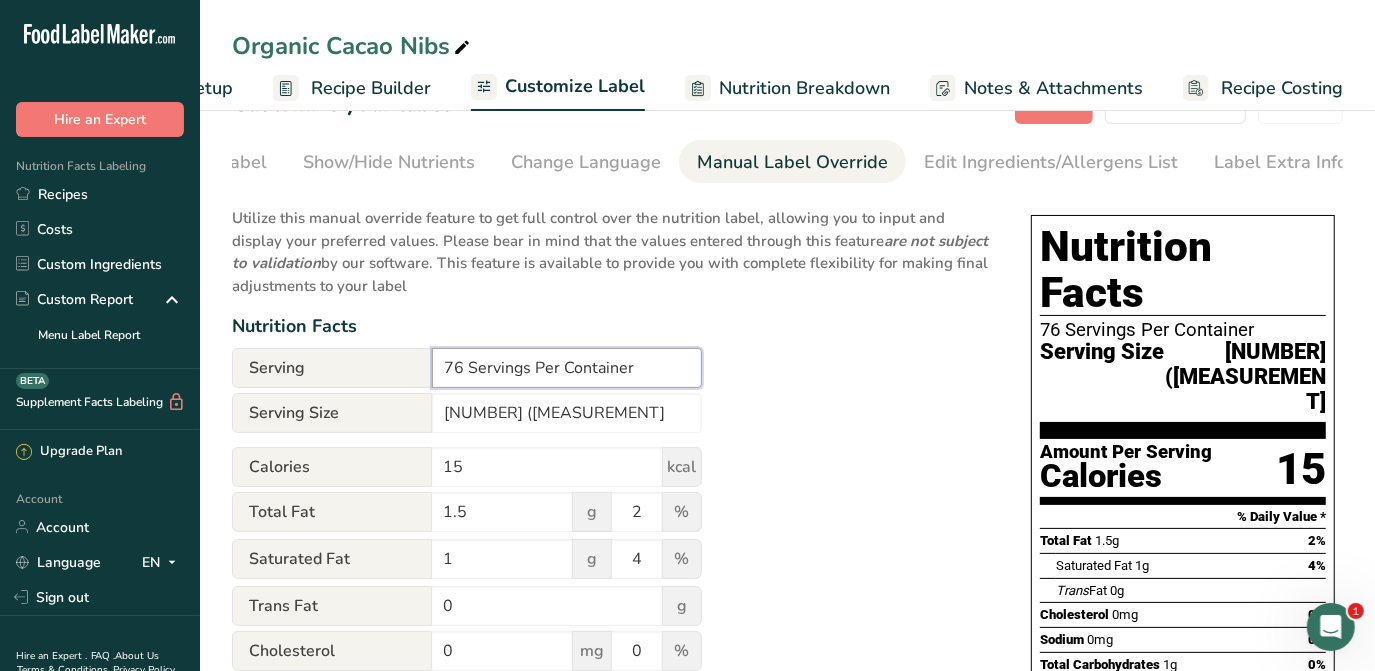 scroll, scrollTop: 0, scrollLeft: 0, axis: both 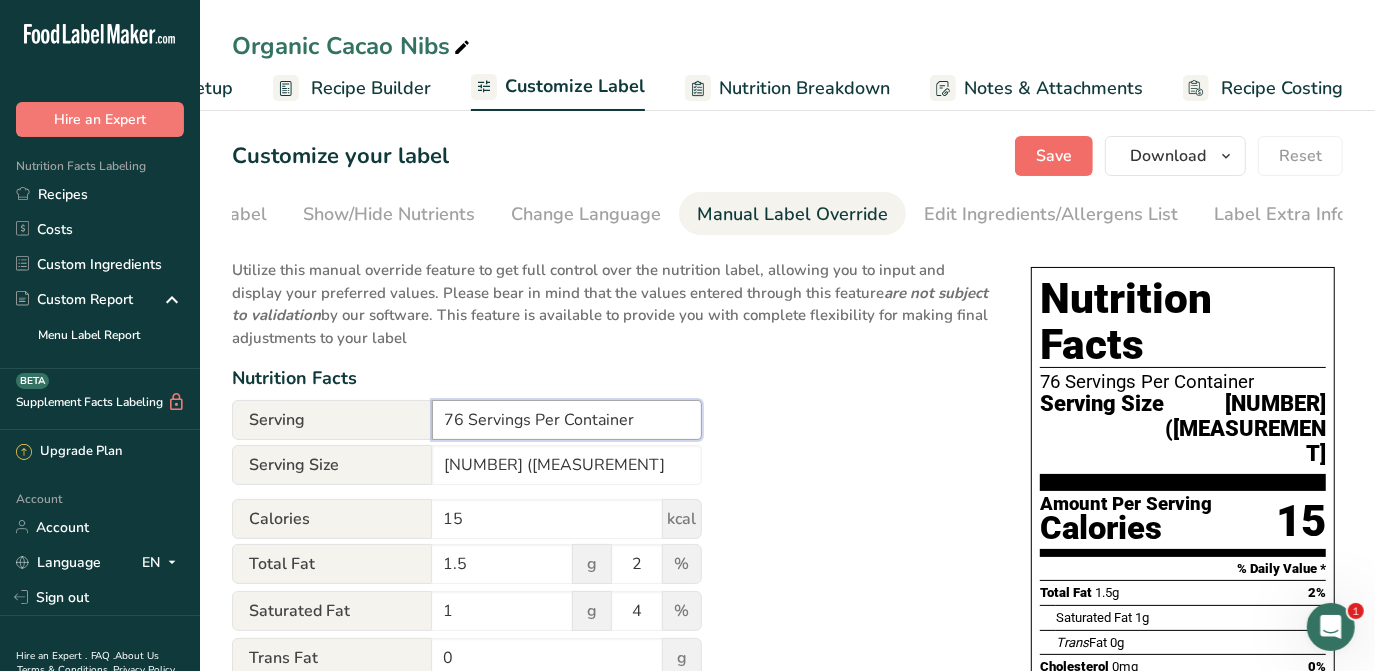type on "76 Servings Per Container" 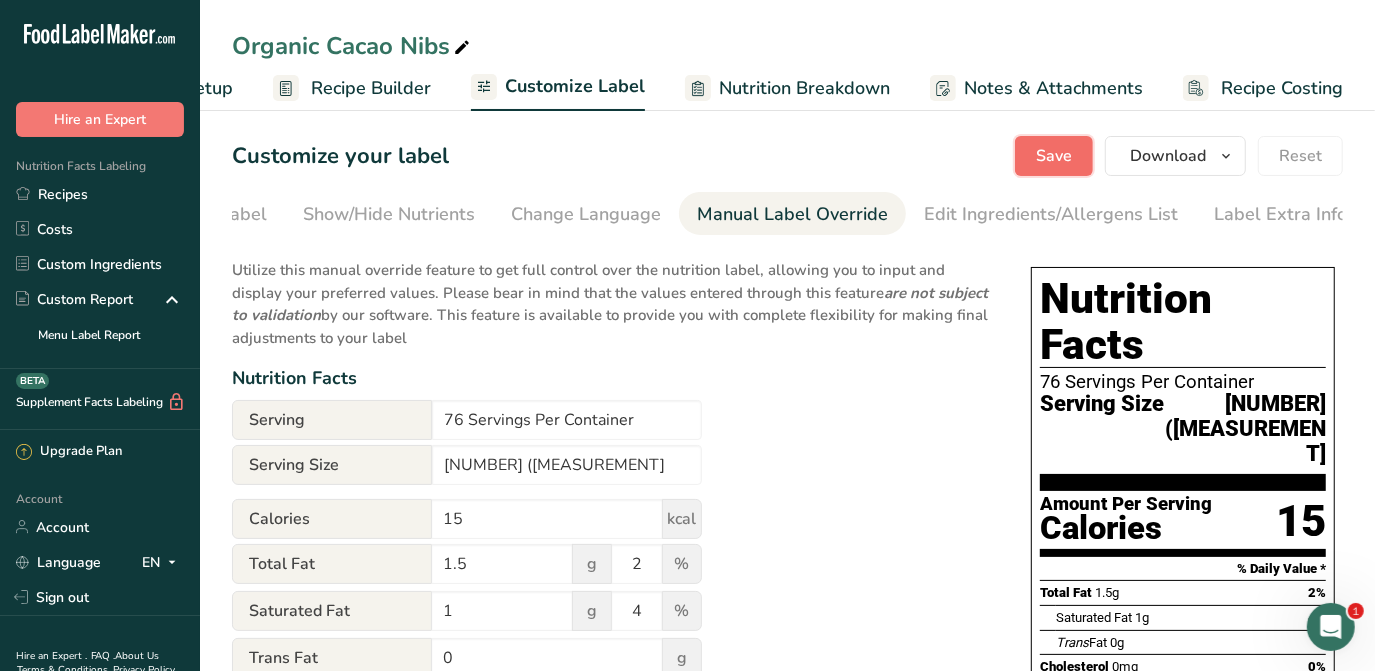 click on "Save" at bounding box center [1054, 156] 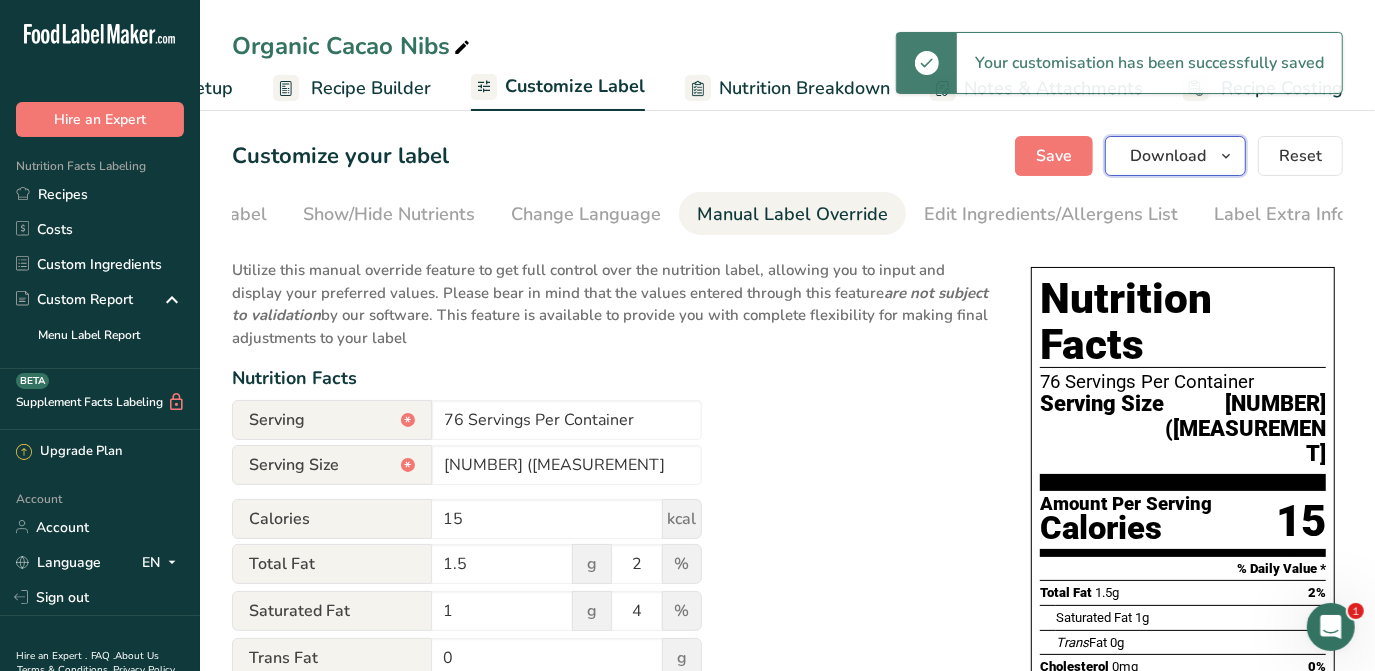 click at bounding box center [1226, 156] 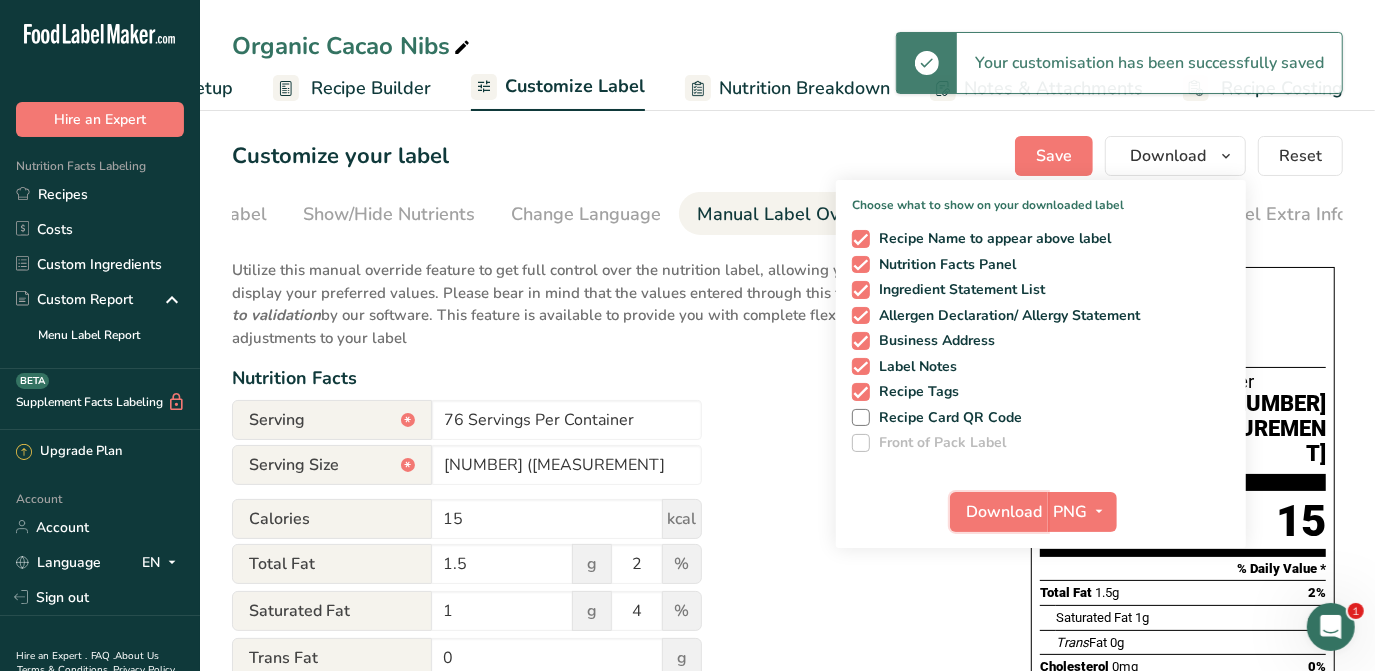 click on "Download" at bounding box center (1005, 512) 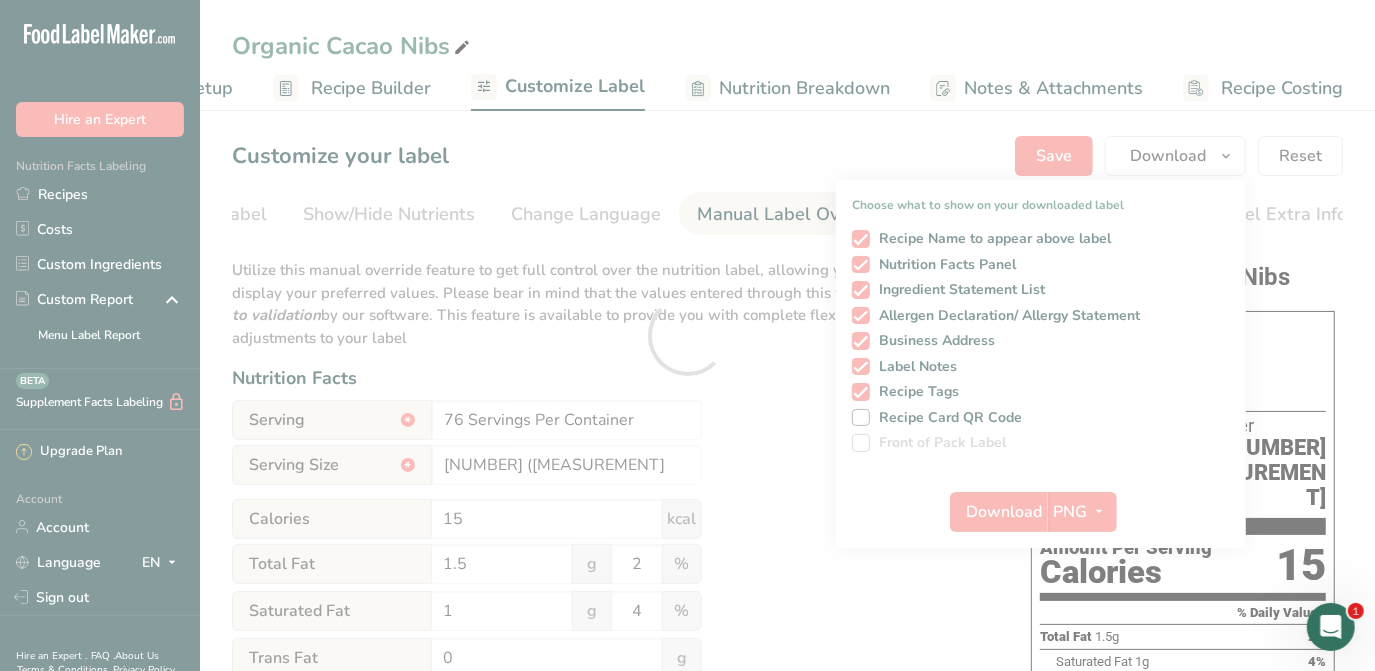 scroll, scrollTop: 0, scrollLeft: 0, axis: both 